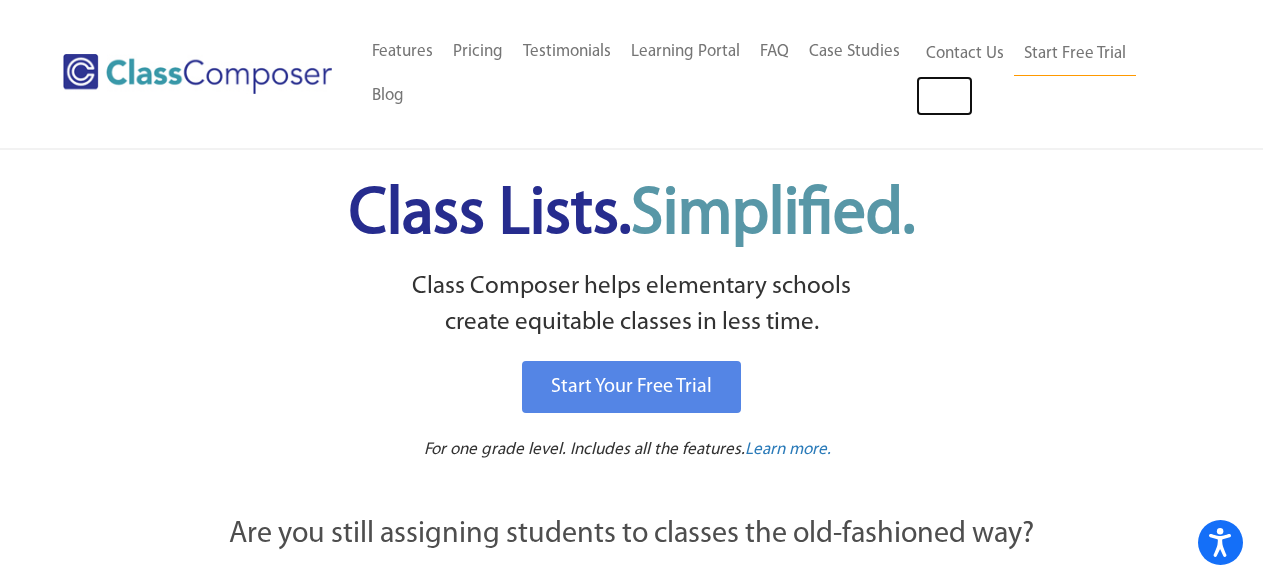 scroll, scrollTop: 0, scrollLeft: 0, axis: both 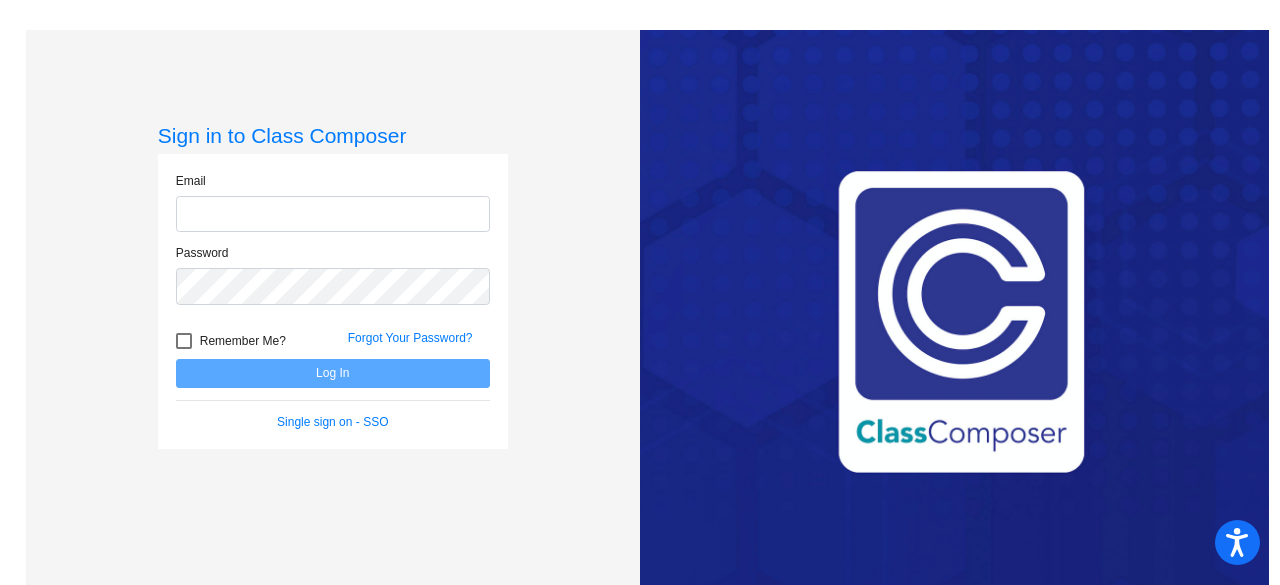 type on "[EMAIL_ADDRESS][DOMAIN_NAME]" 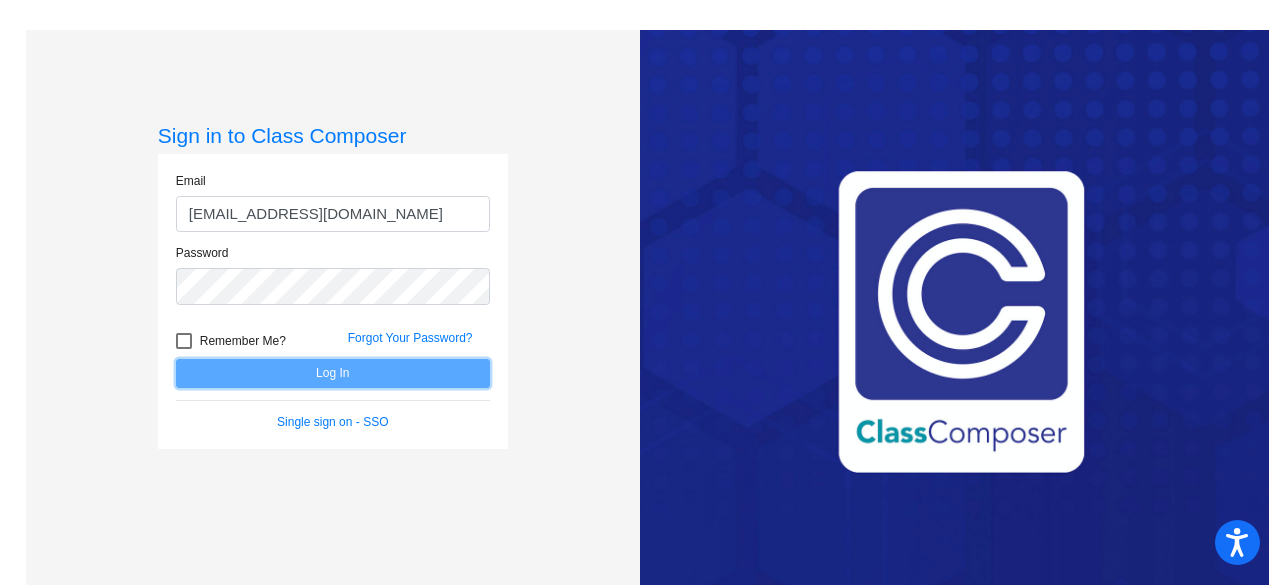 click on "Log In" 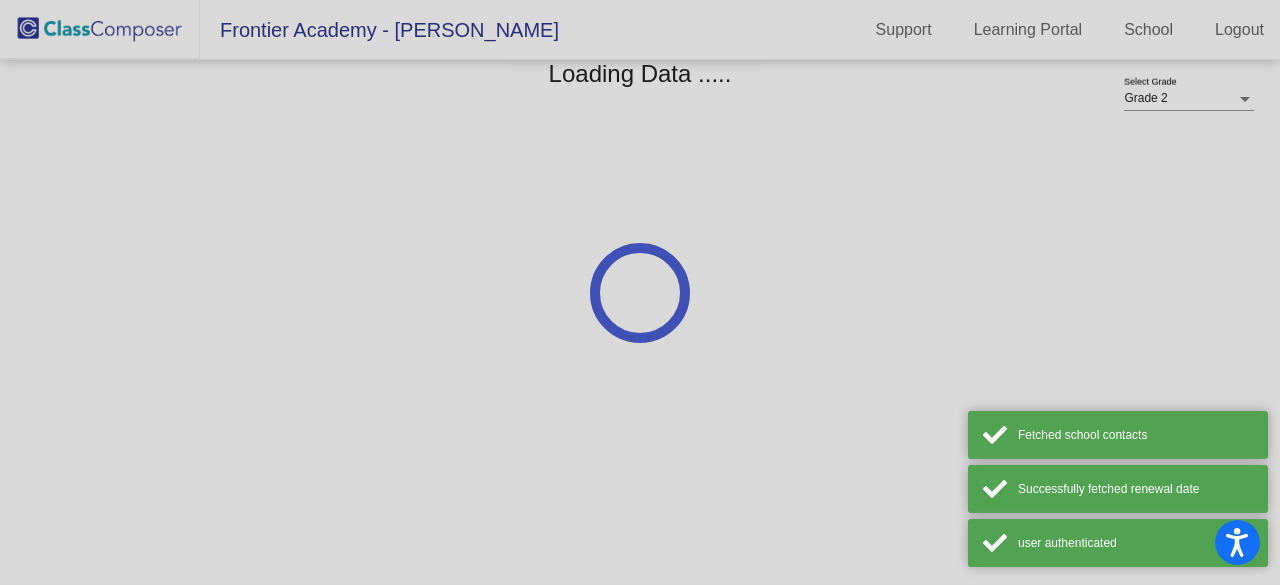 click 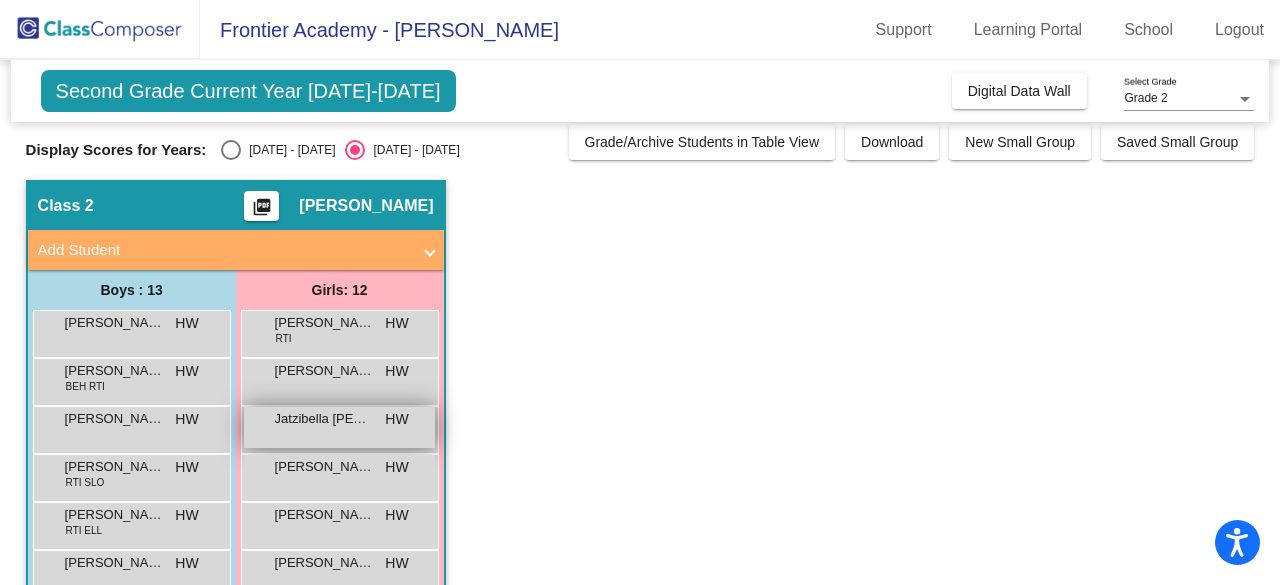 scroll, scrollTop: 0, scrollLeft: 0, axis: both 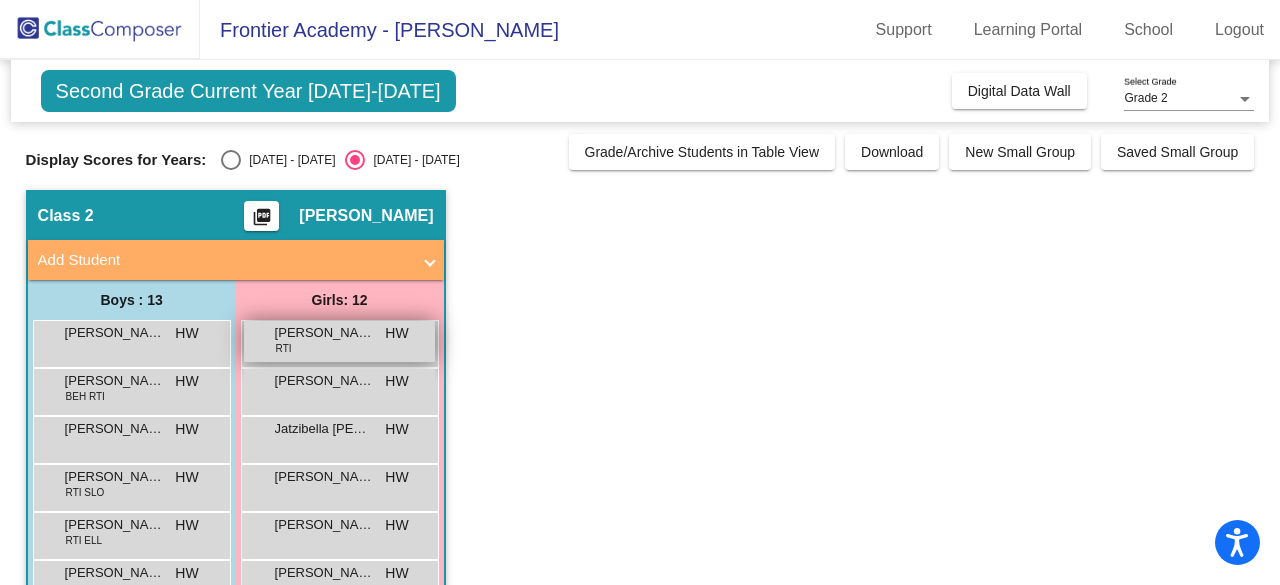 click on "[PERSON_NAME]" at bounding box center (325, 333) 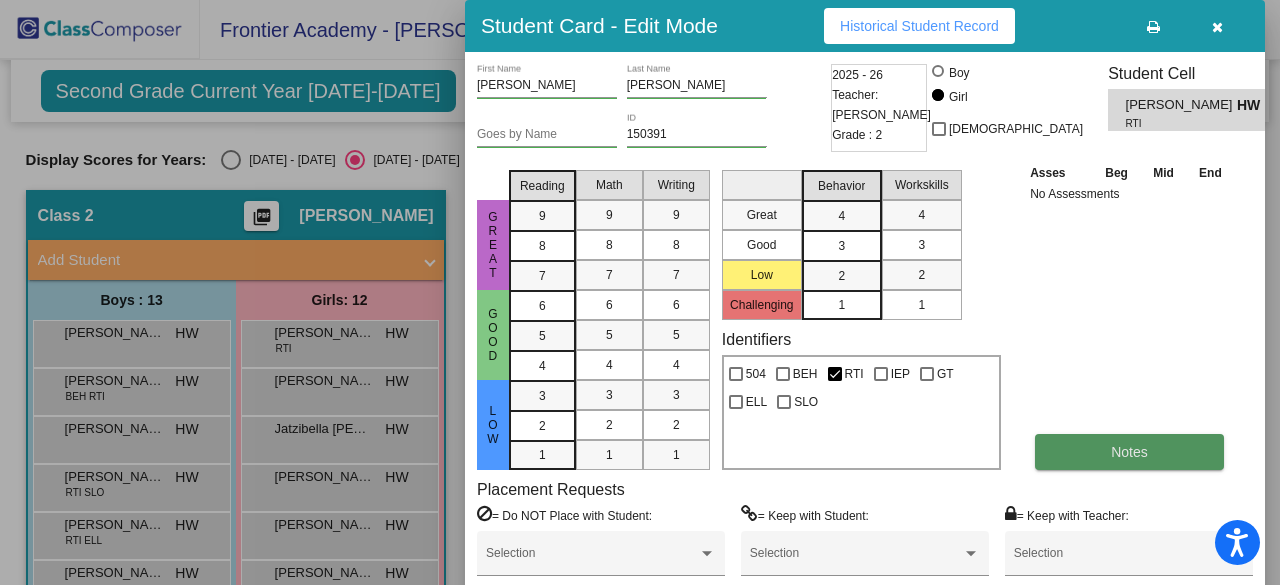 click on "Notes" at bounding box center (1129, 452) 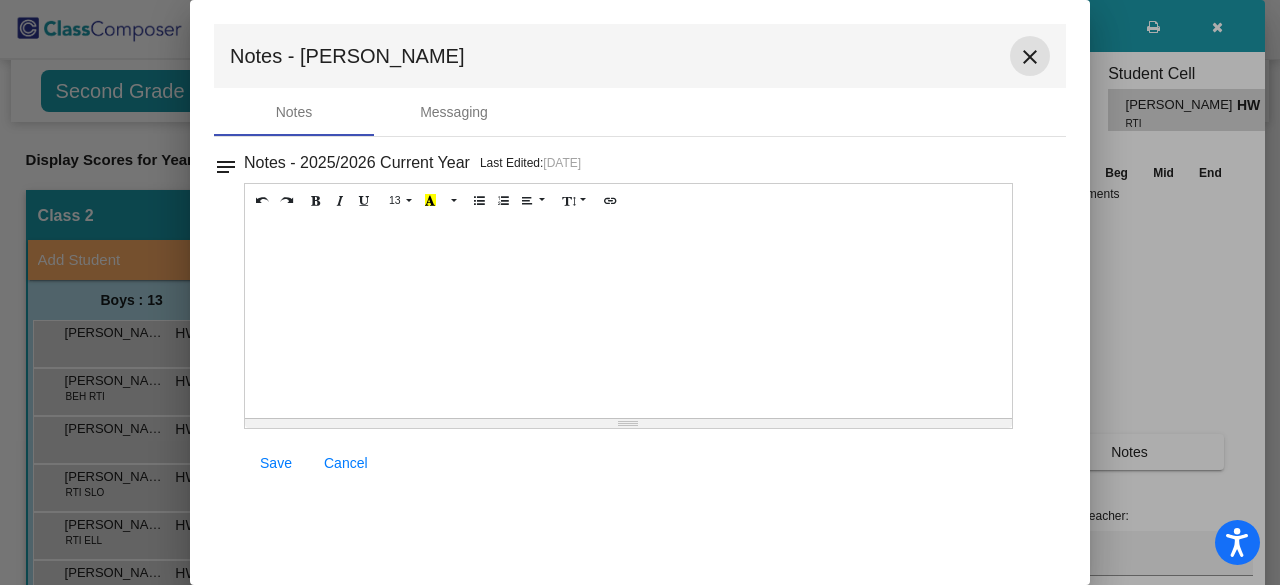 click on "close" at bounding box center [1030, 57] 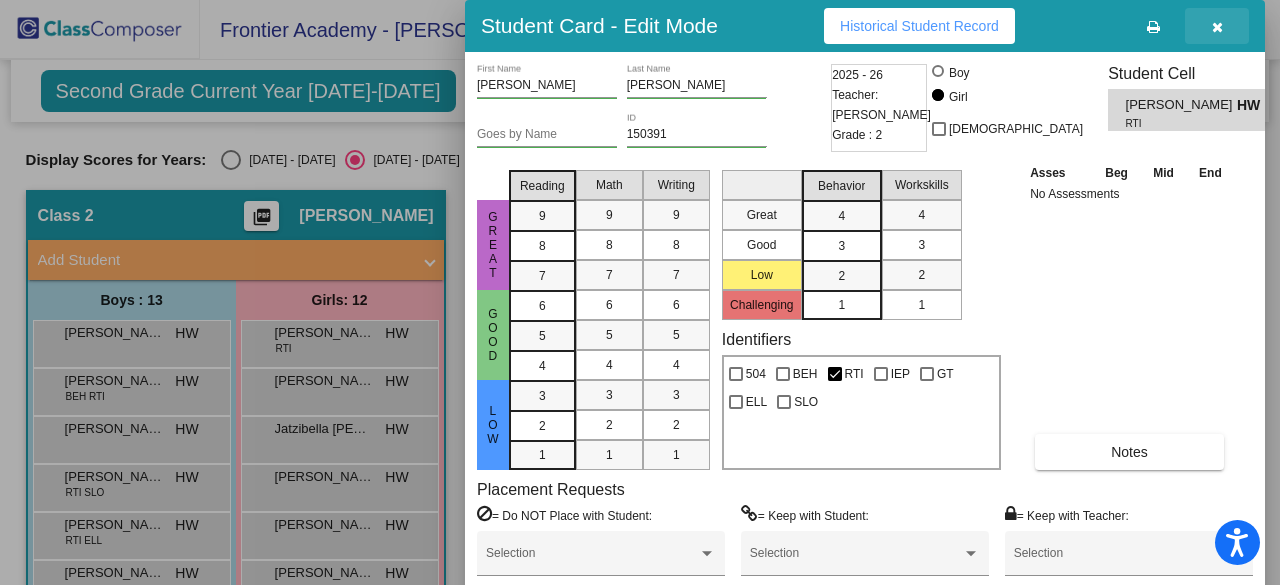 click at bounding box center (1217, 27) 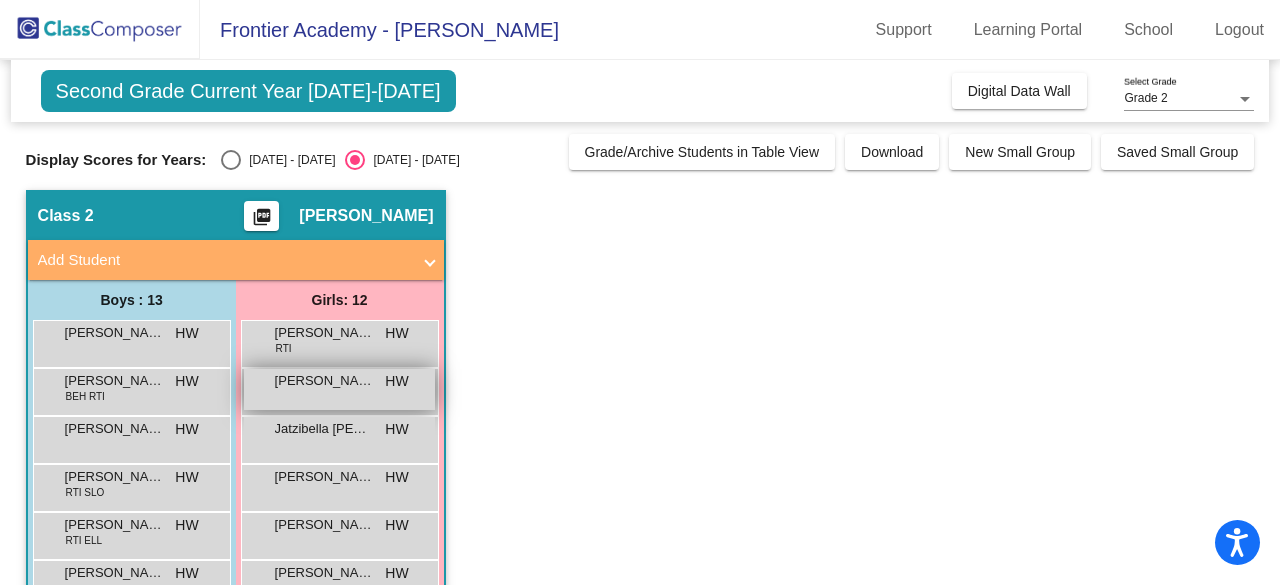 click on "Ember Chacon HW lock do_not_disturb_alt" at bounding box center (339, 389) 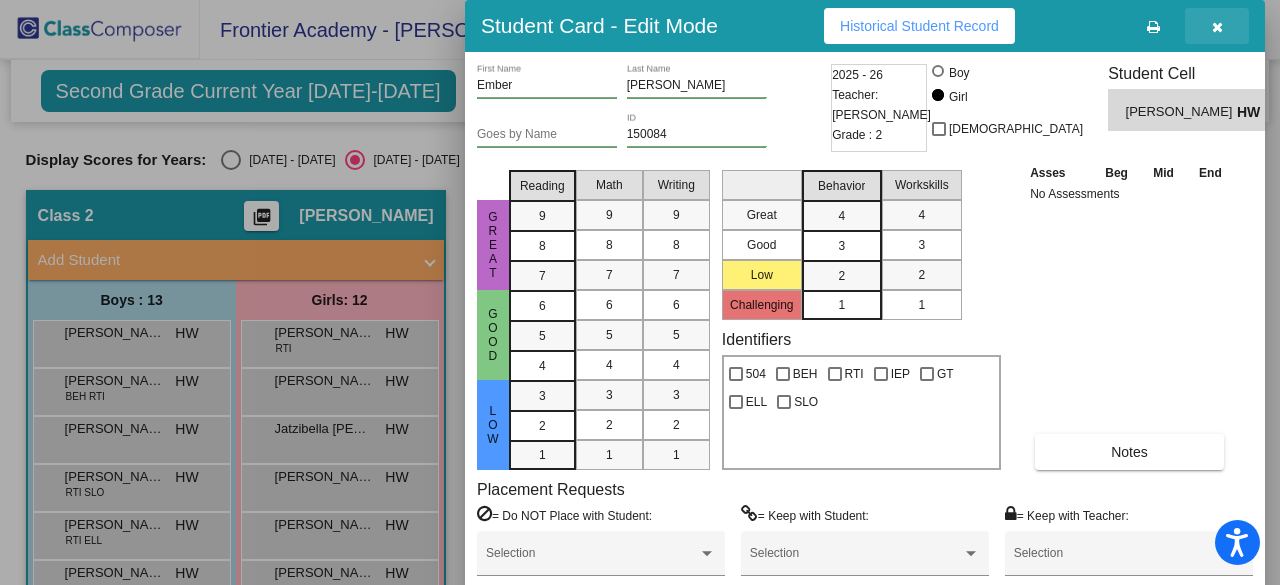 click at bounding box center (1217, 27) 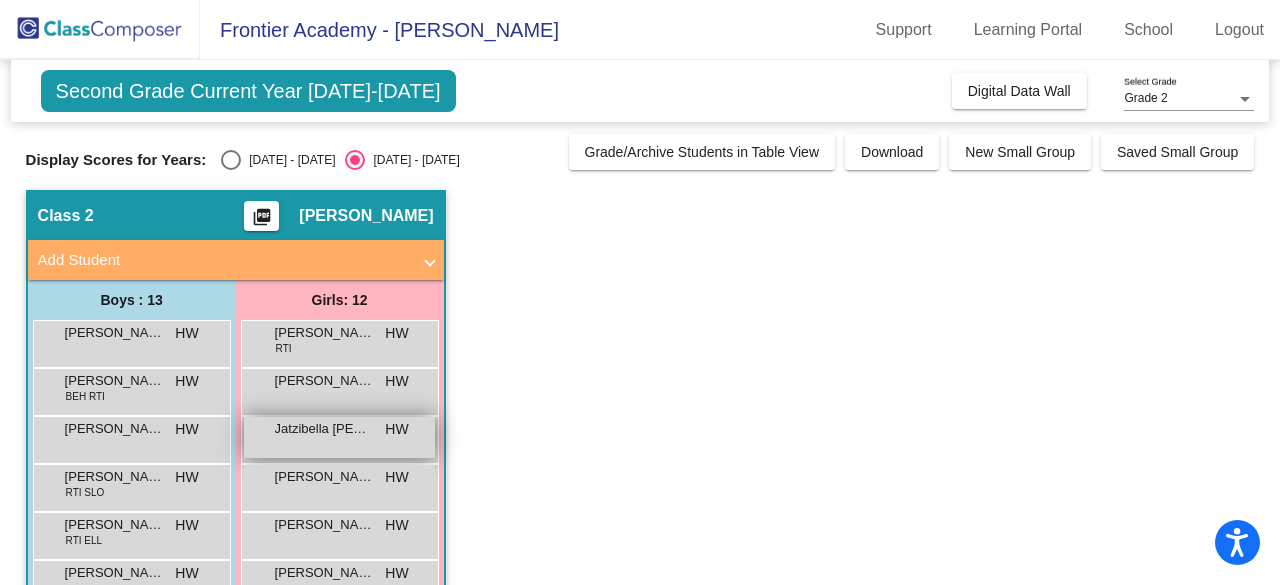 click on "Jatzibella Arce HW lock do_not_disturb_alt" at bounding box center (339, 437) 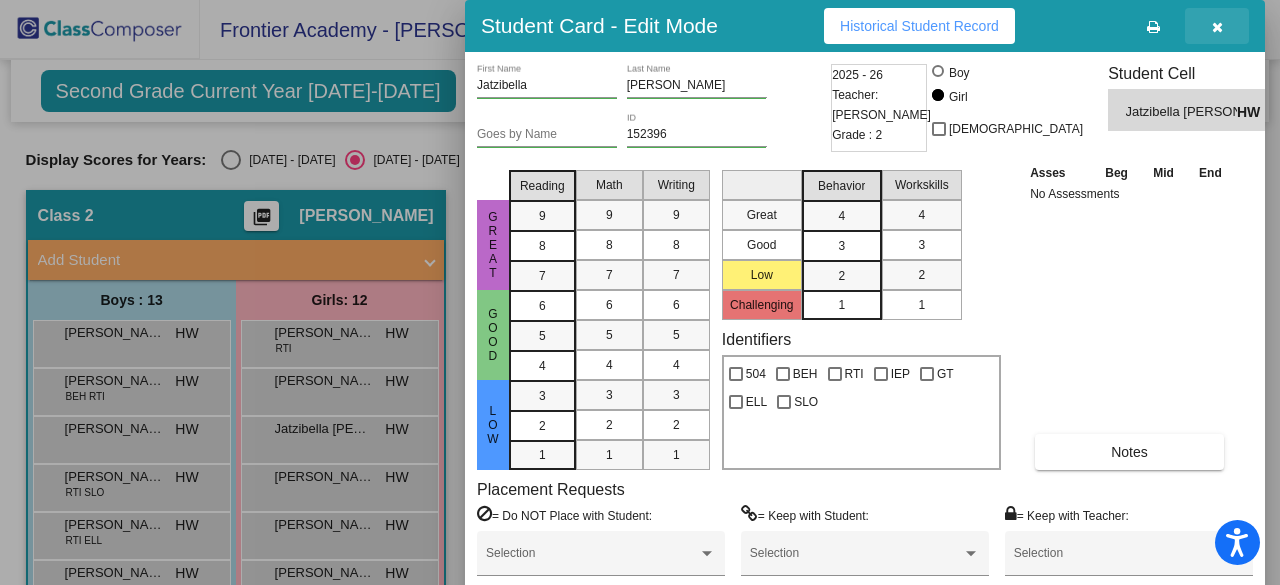 click at bounding box center (1217, 26) 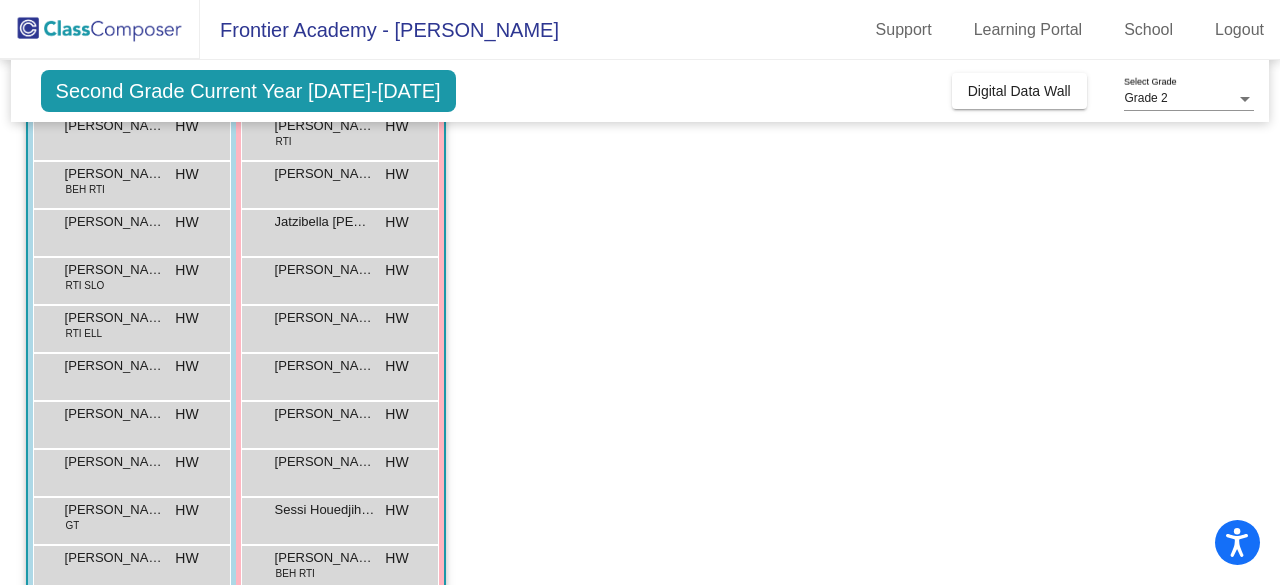scroll, scrollTop: 259, scrollLeft: 0, axis: vertical 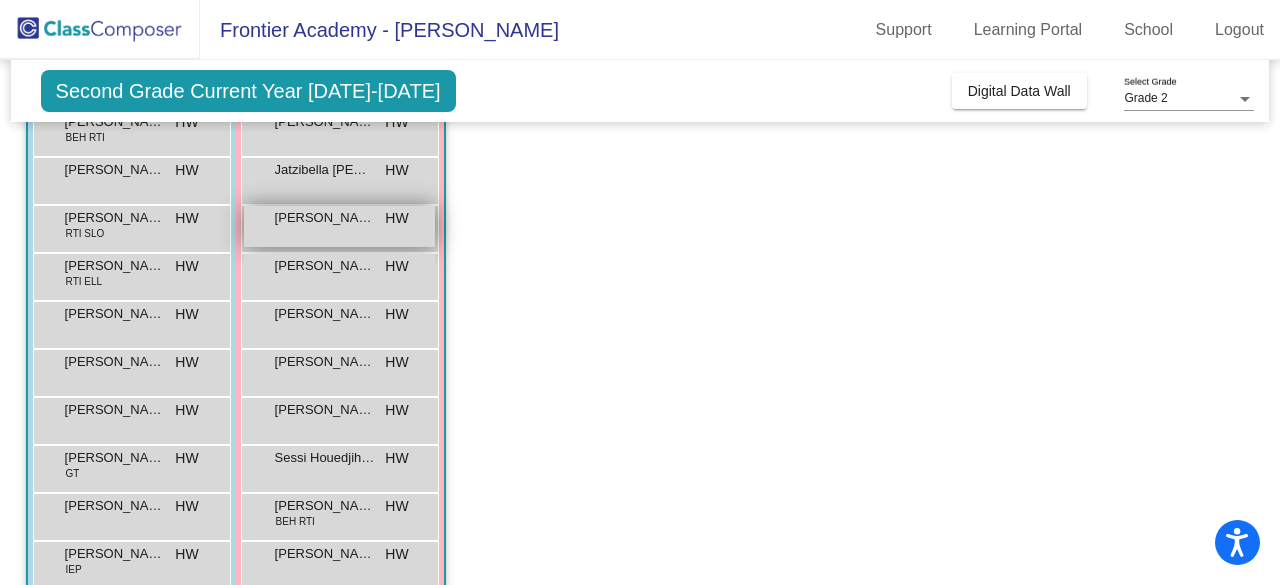 click on "Max Haugland-True" at bounding box center (325, 218) 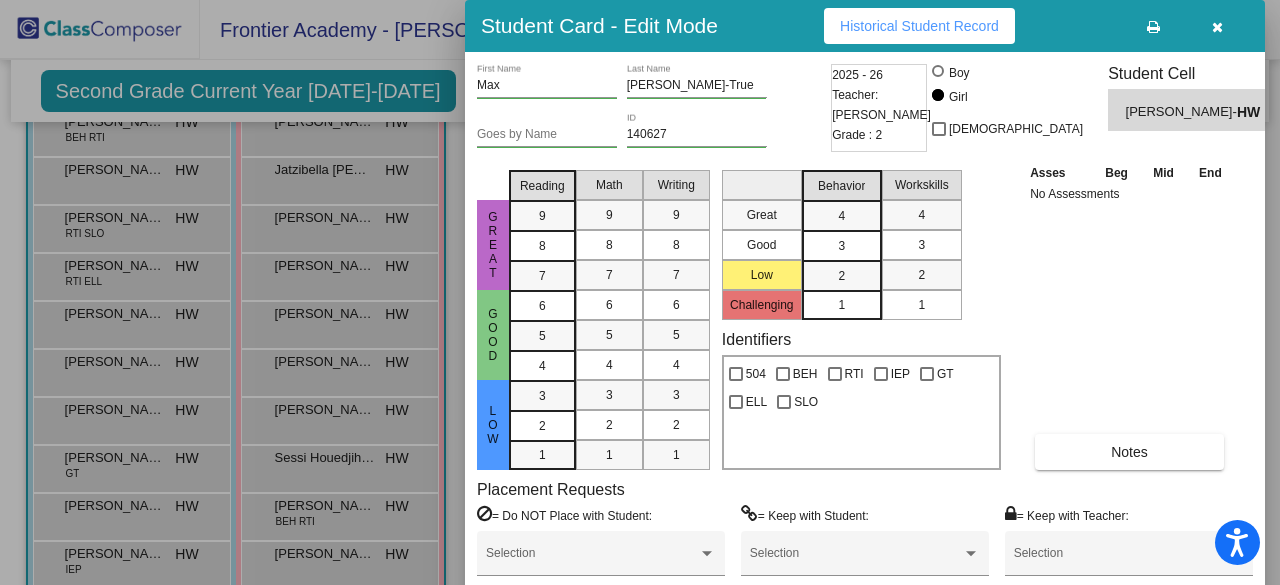 click at bounding box center (1217, 27) 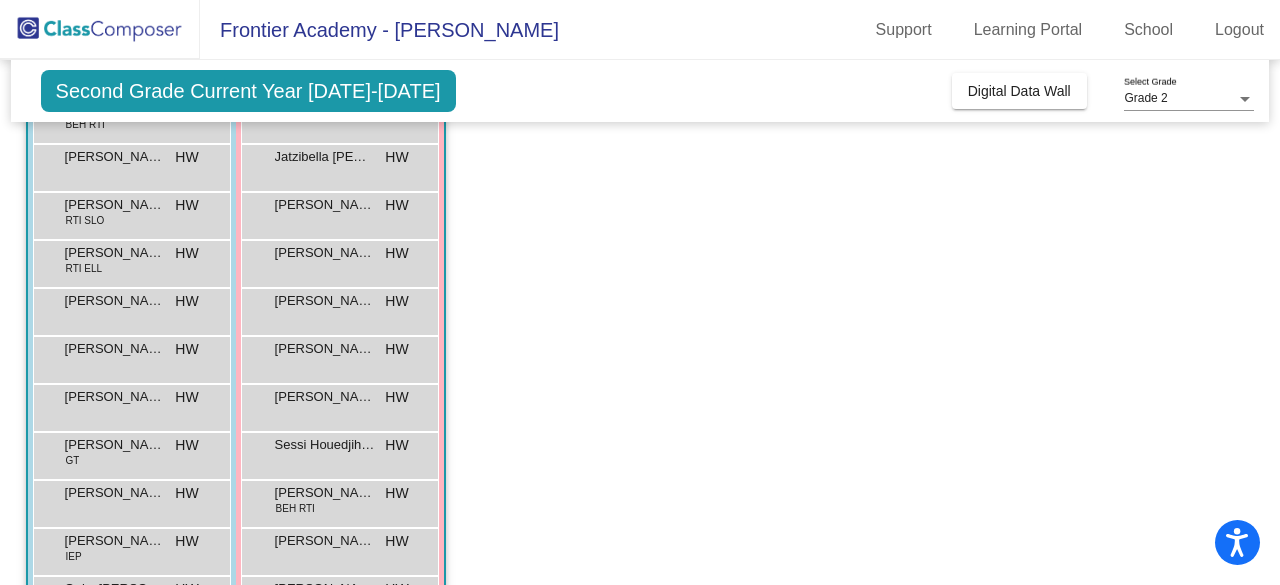 scroll, scrollTop: 273, scrollLeft: 0, axis: vertical 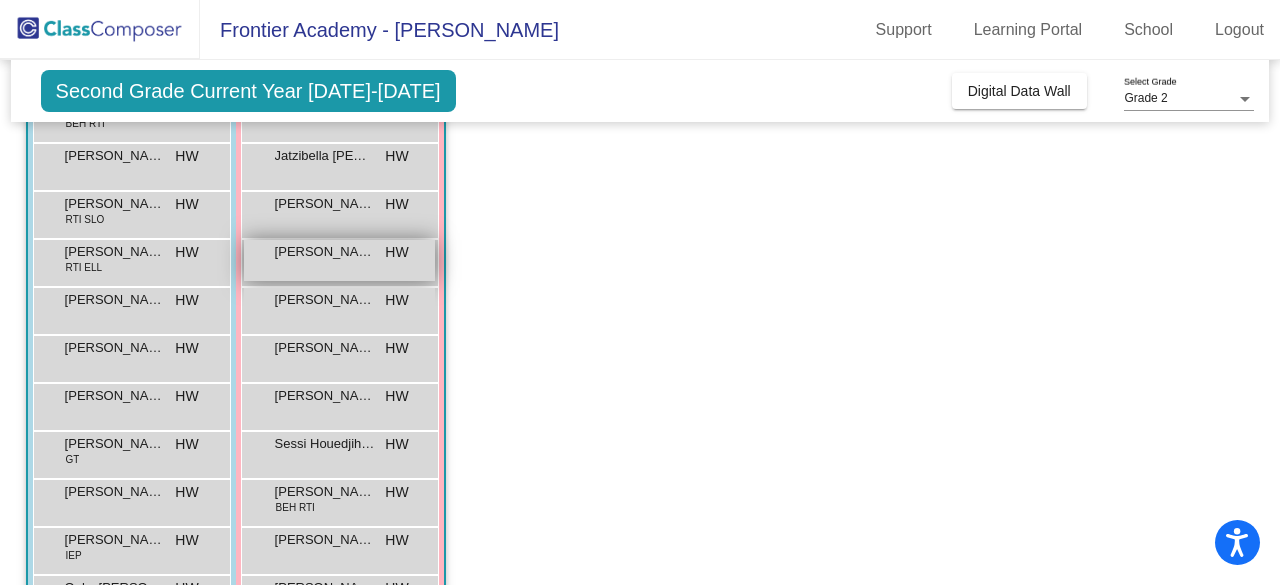 click on "Mia Esparza HW lock do_not_disturb_alt" at bounding box center (339, 260) 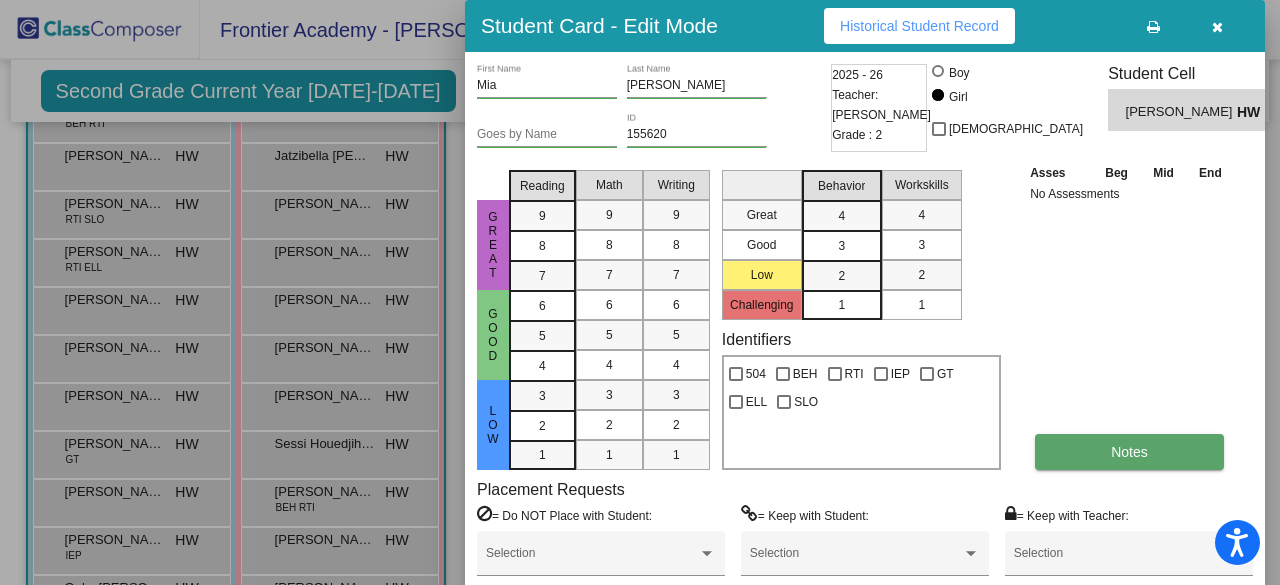 click on "Notes" at bounding box center [1129, 452] 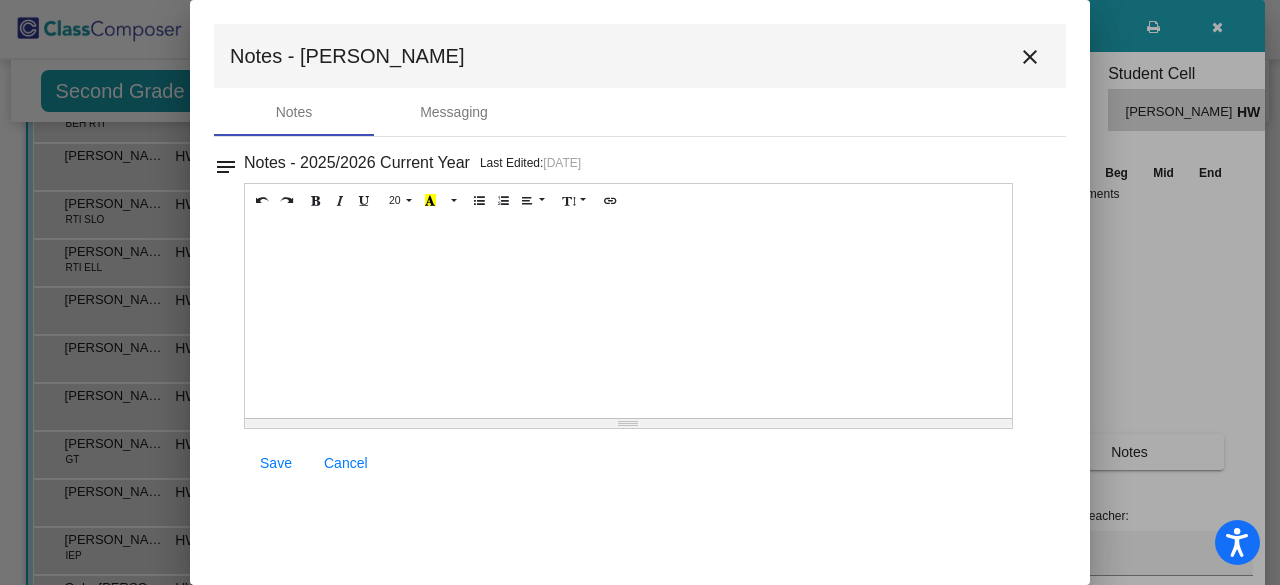click on "Notes - Mia close" at bounding box center (640, 56) 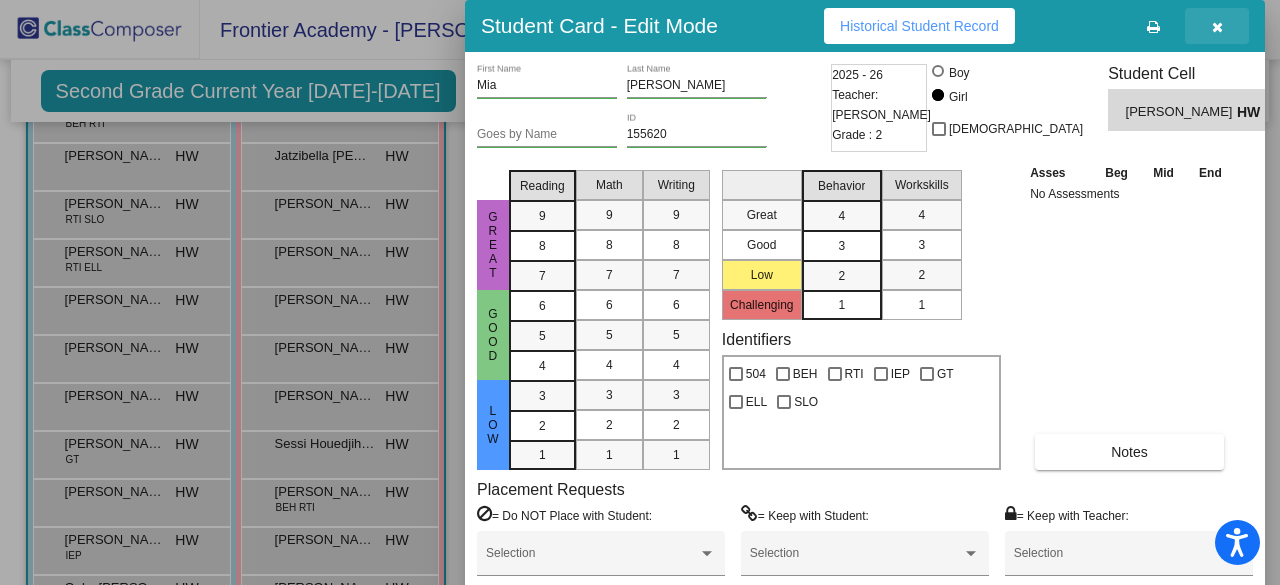 click at bounding box center (1217, 27) 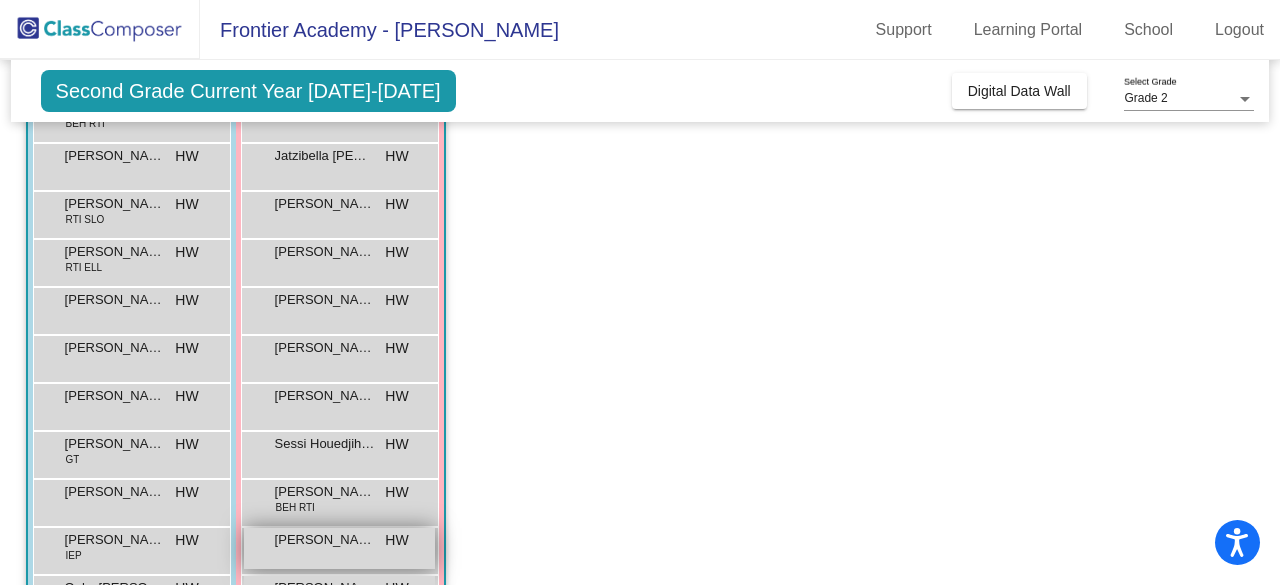 scroll, scrollTop: 390, scrollLeft: 0, axis: vertical 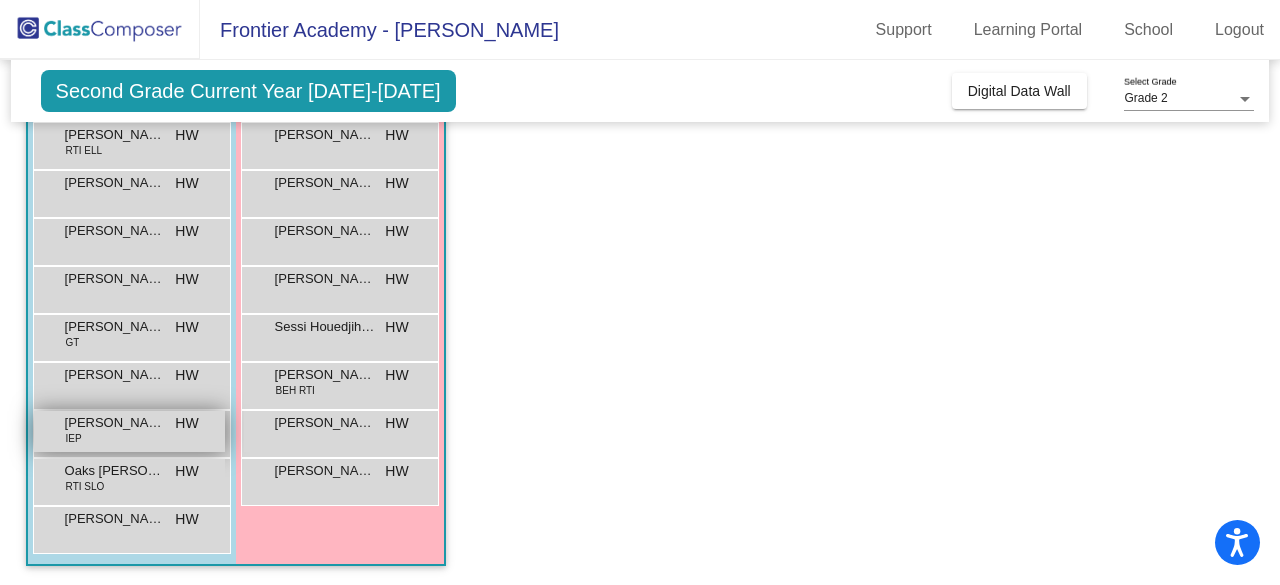 click on "Nicolas Madrid IEP HW lock do_not_disturb_alt" at bounding box center (129, 431) 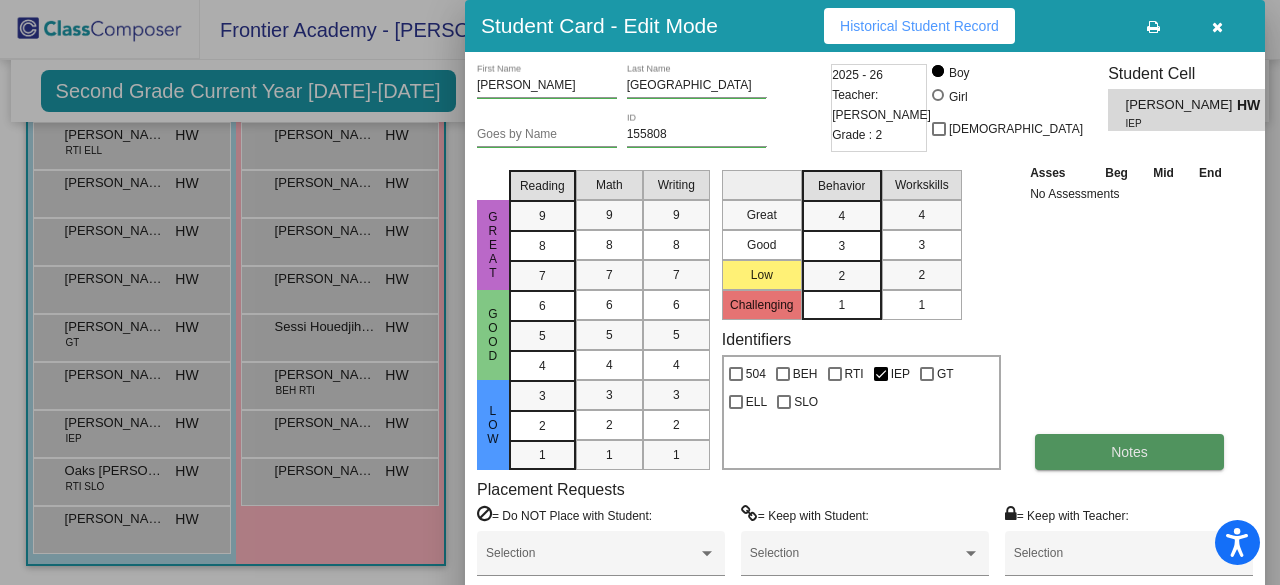 click on "Notes" at bounding box center [1129, 452] 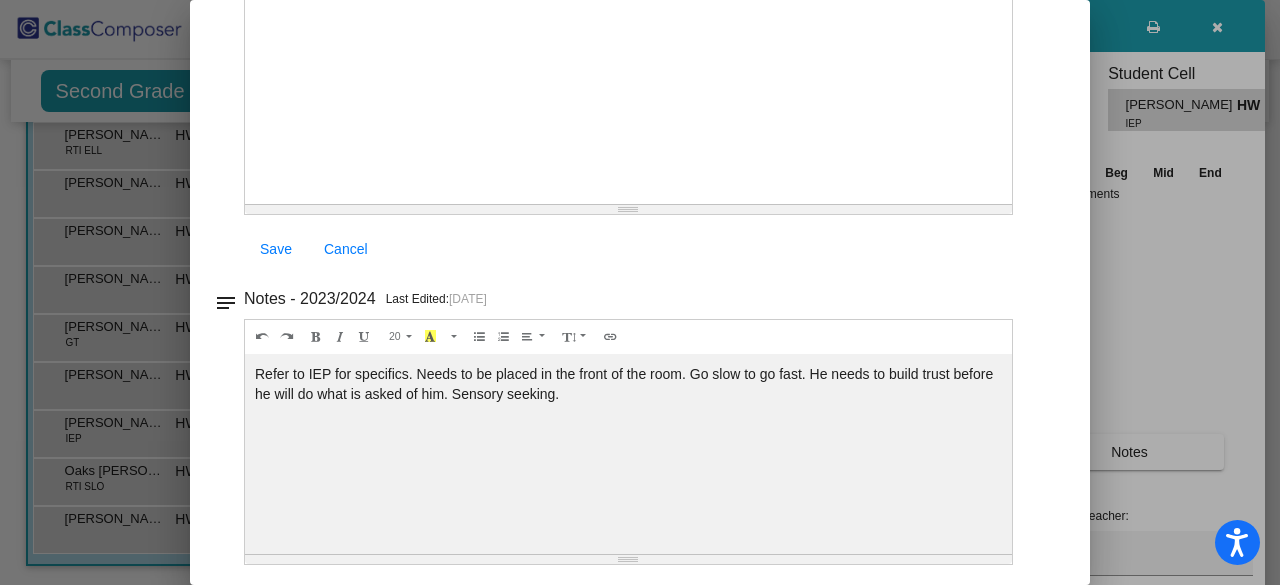 scroll, scrollTop: 0, scrollLeft: 0, axis: both 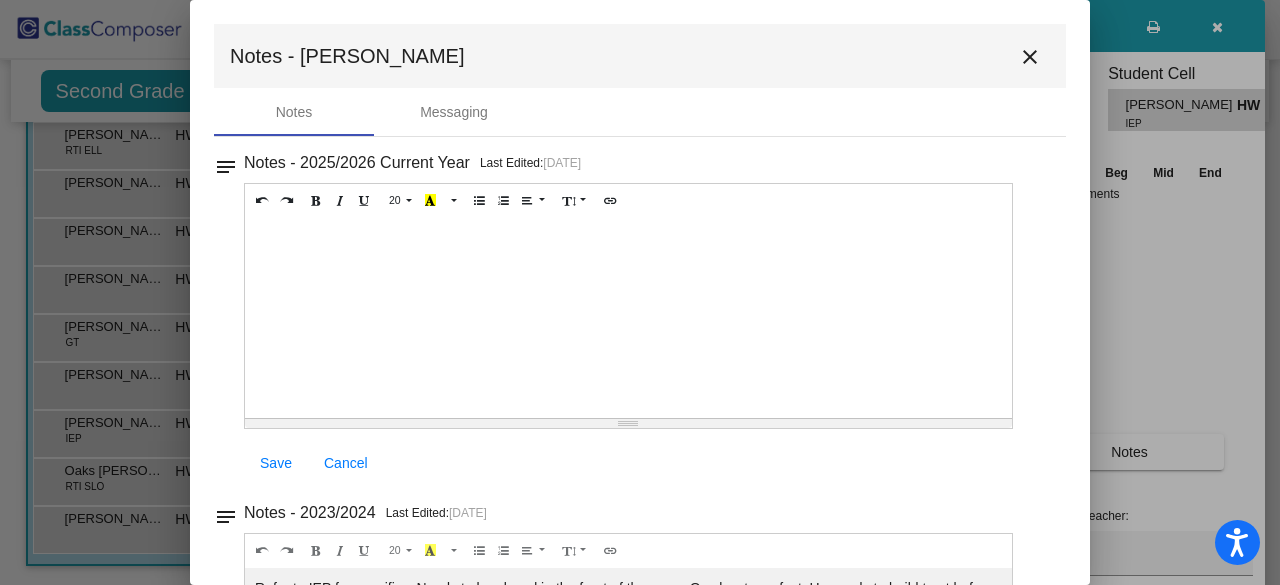 click on "close" at bounding box center [1030, 57] 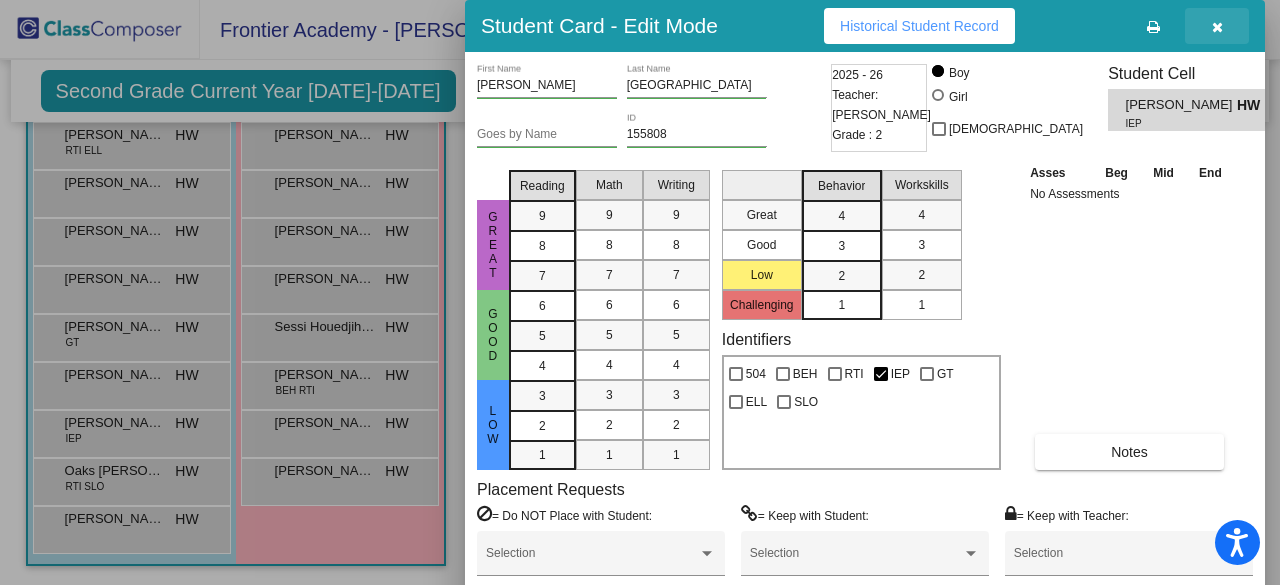 click at bounding box center (1217, 26) 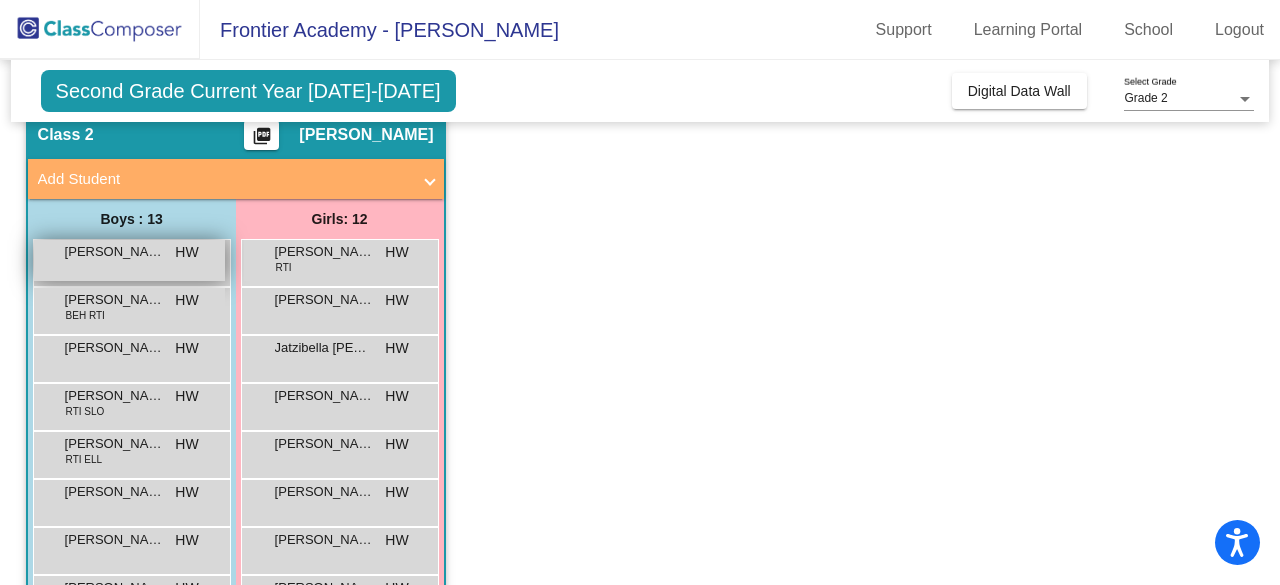scroll, scrollTop: 82, scrollLeft: 0, axis: vertical 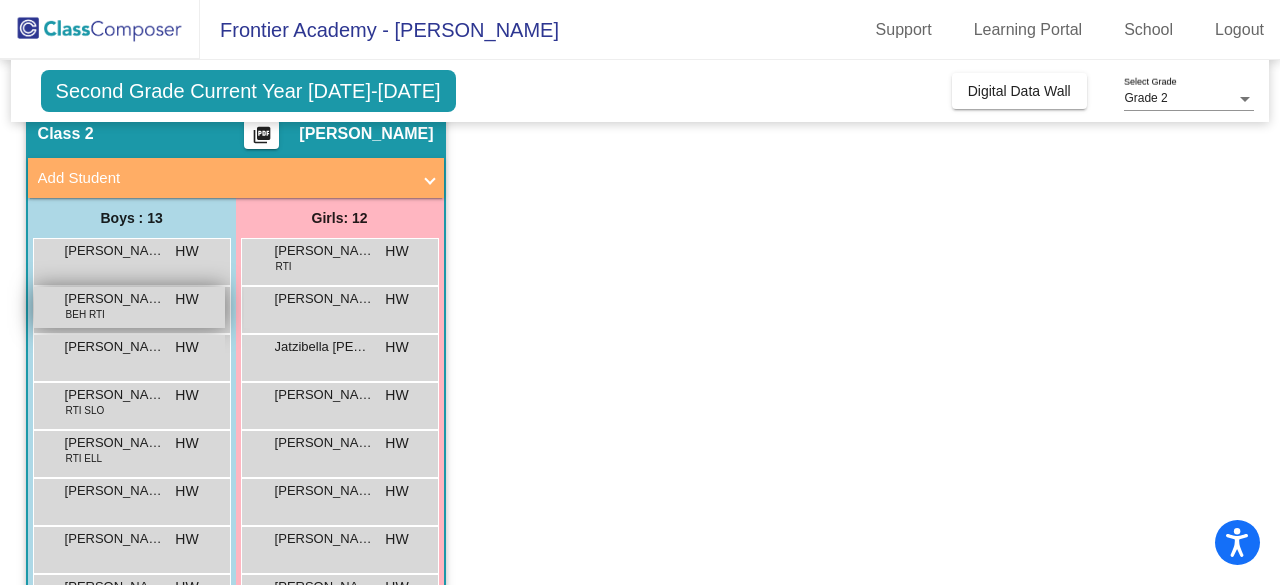 click on "Callan Barrett" at bounding box center [115, 299] 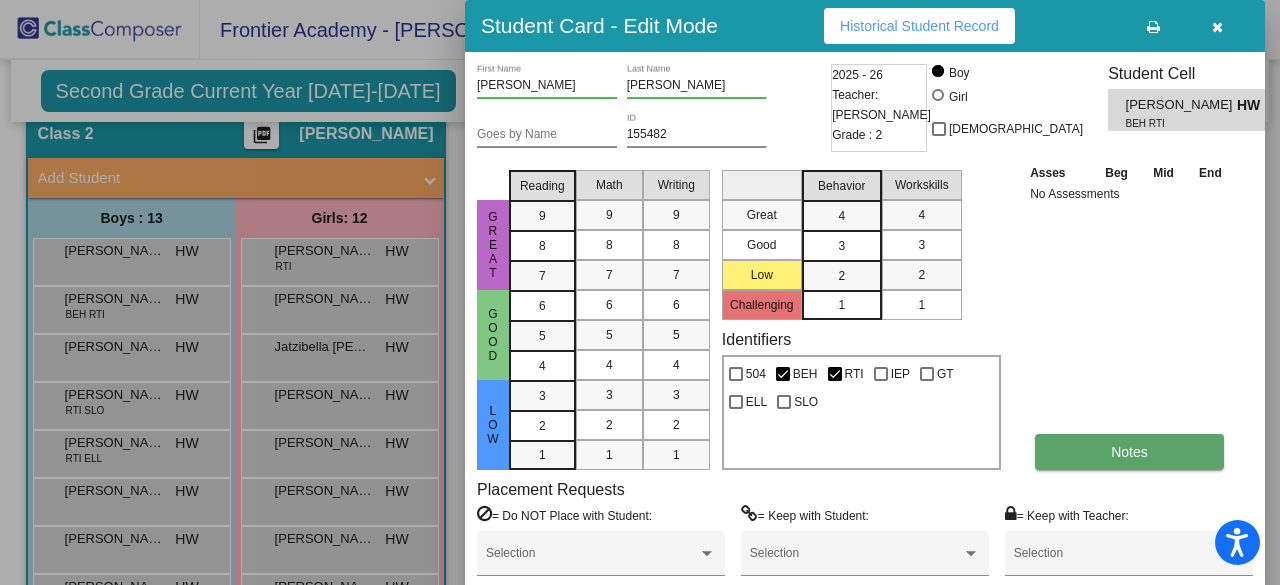 click on "Notes" at bounding box center [1129, 452] 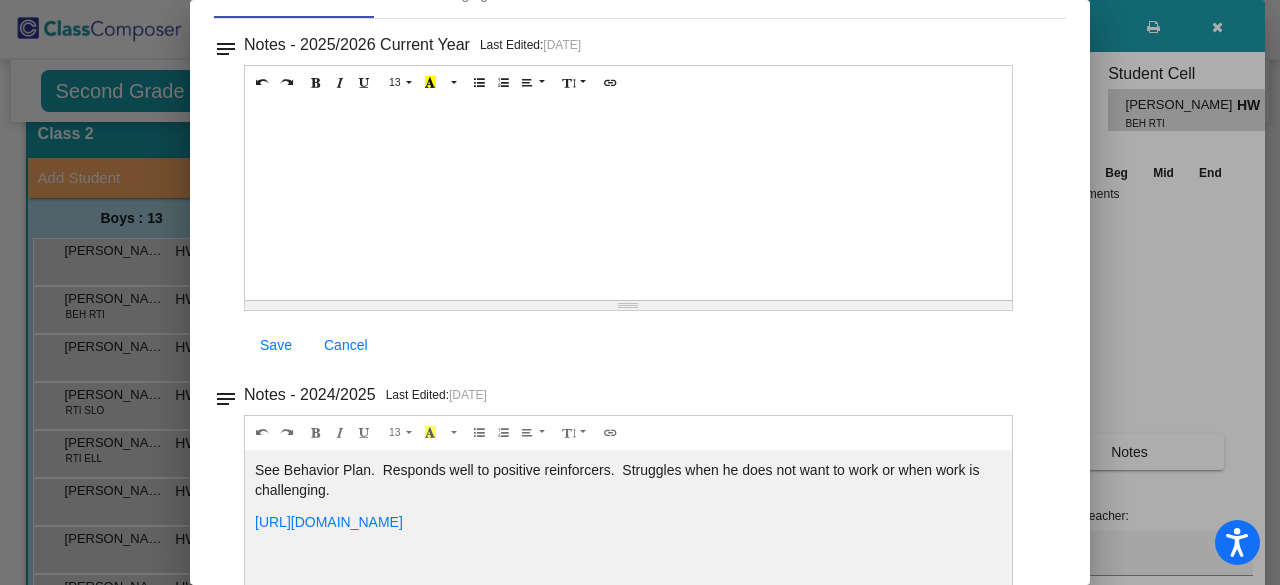 scroll, scrollTop: 214, scrollLeft: 0, axis: vertical 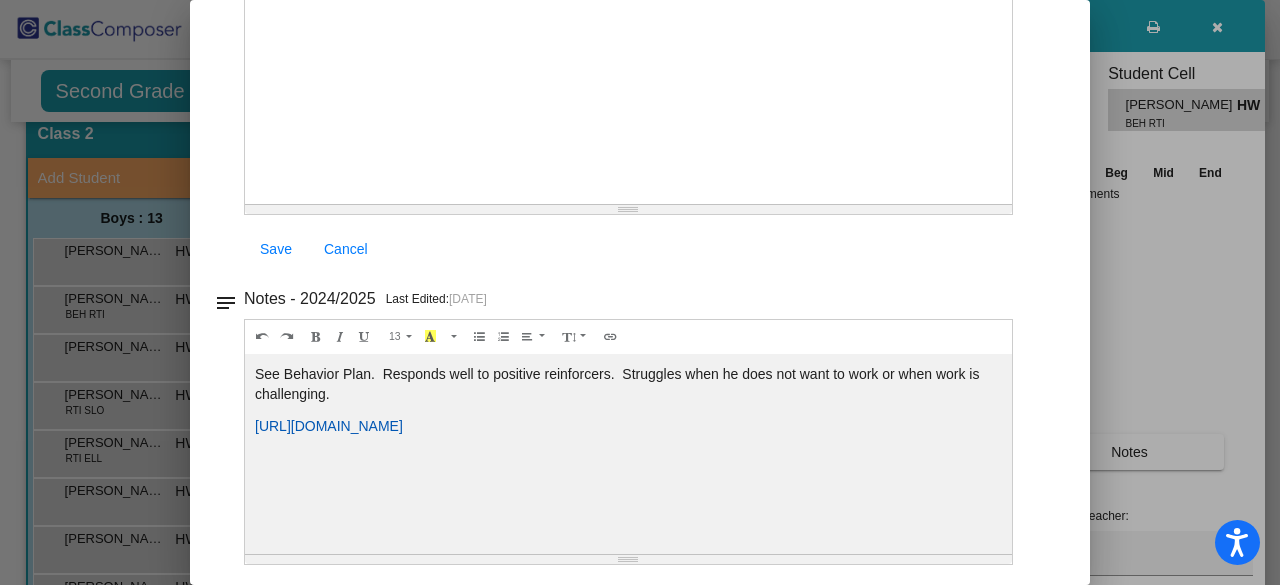 click on "https://docs.google.com/document/d/1xQXokTrK_Id4eHkvKk-4NR_4_--qQdzFgeXkWr2mw7g/edit?usp=sharing" at bounding box center (329, 426) 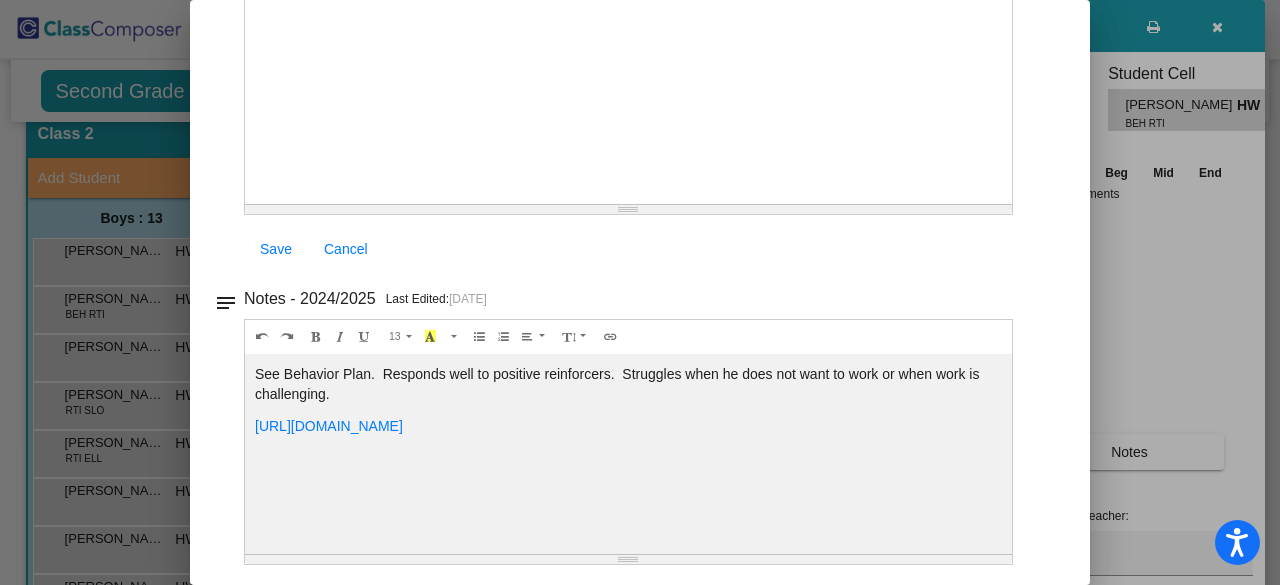 scroll, scrollTop: 0, scrollLeft: 0, axis: both 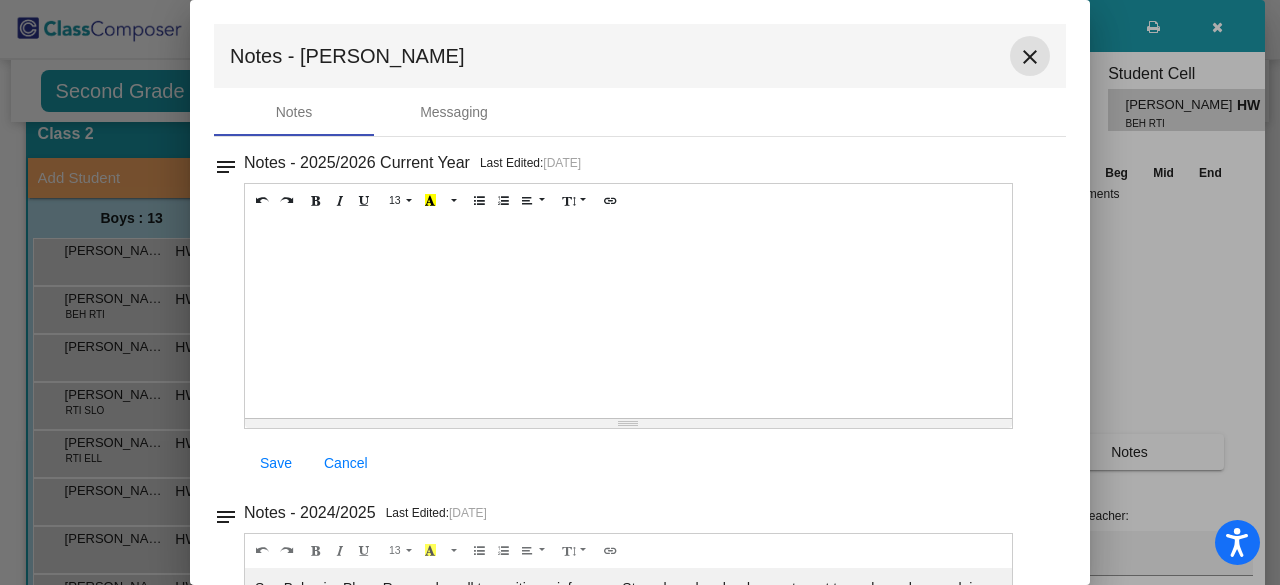 click on "close" at bounding box center (1030, 57) 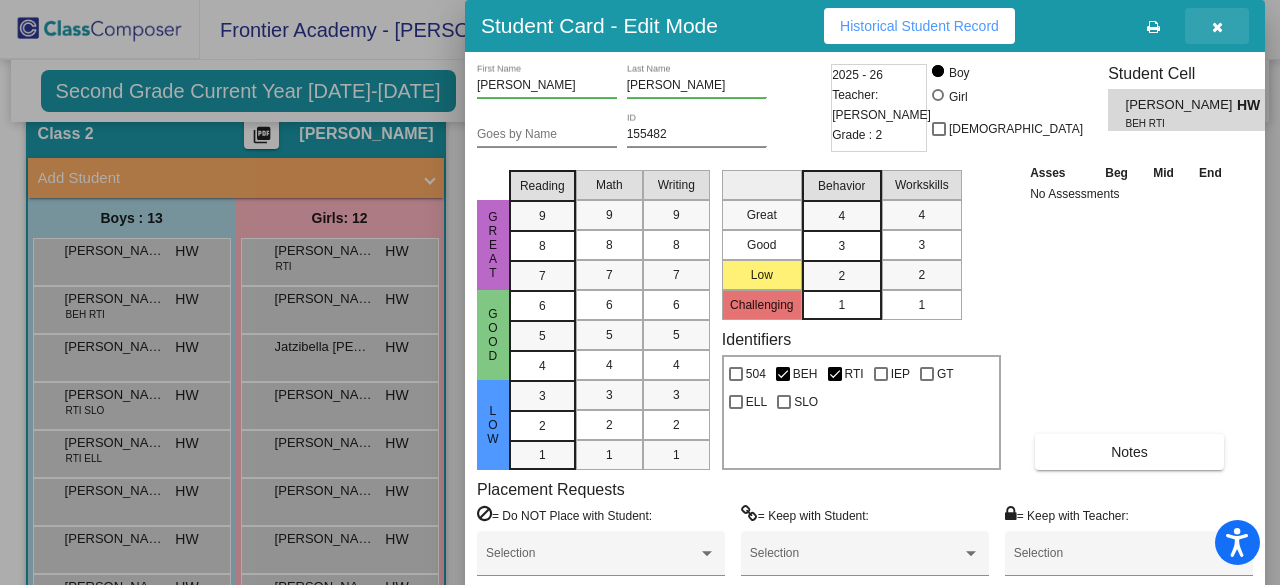 click at bounding box center (1217, 26) 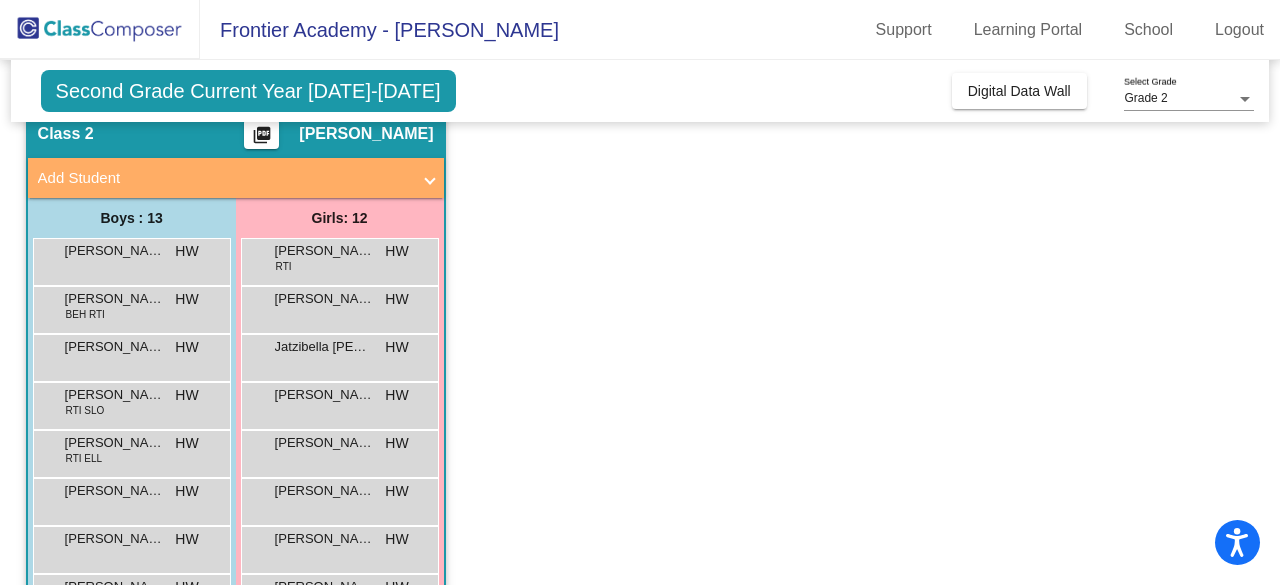 scroll, scrollTop: 390, scrollLeft: 0, axis: vertical 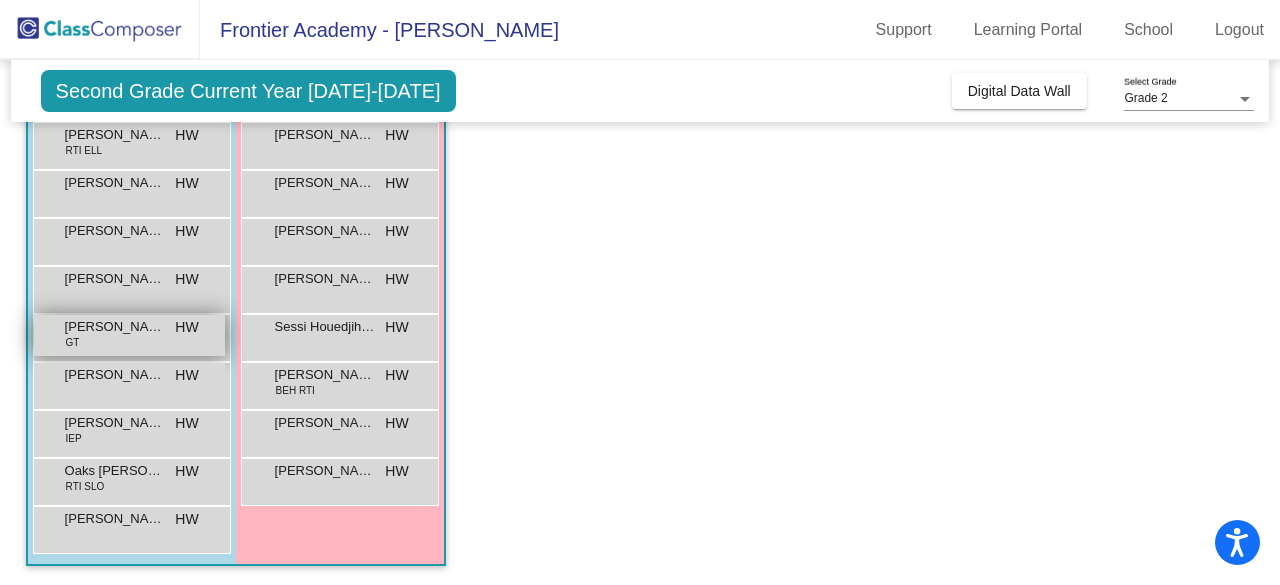 click on "Koa Paul GT HW lock do_not_disturb_alt" at bounding box center [129, 335] 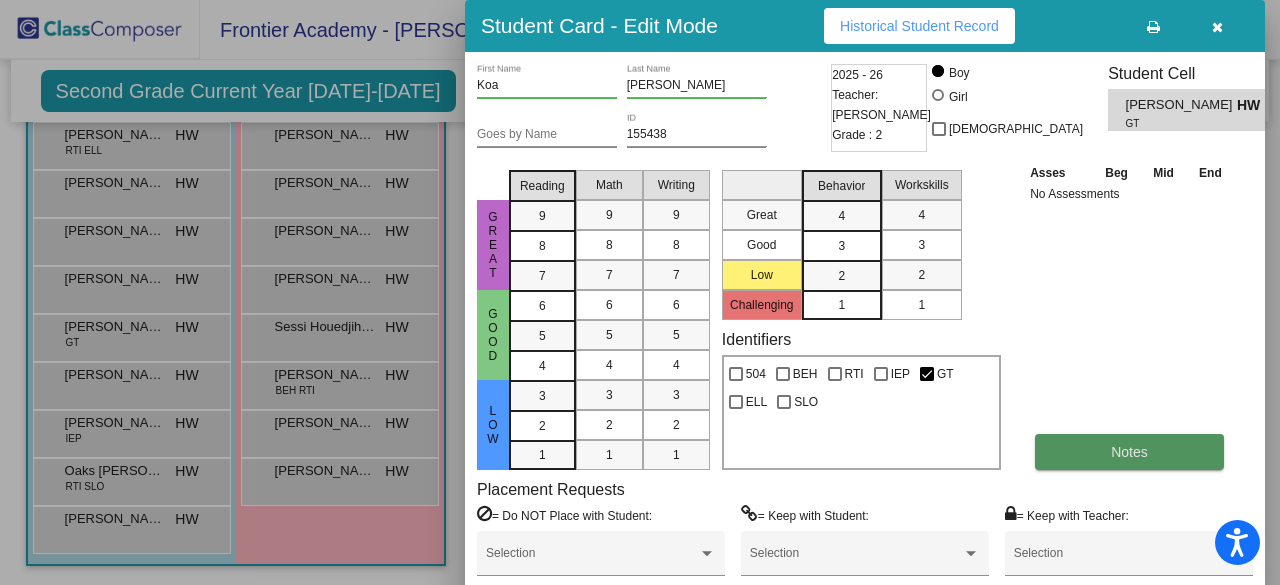 click on "Notes" at bounding box center [1129, 452] 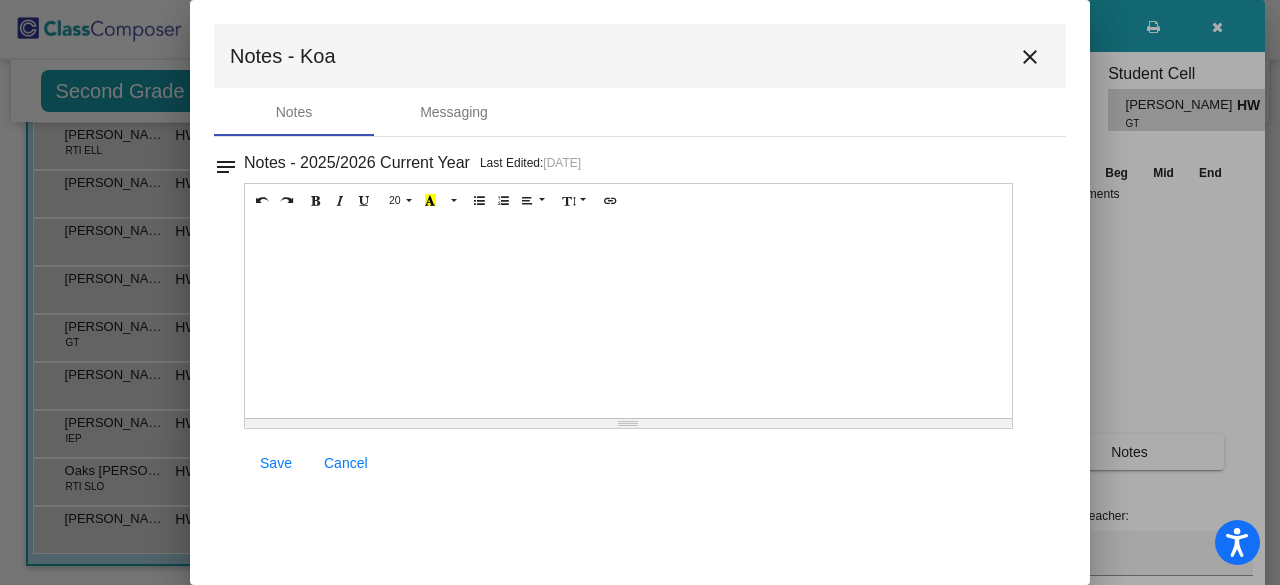 click on "close" at bounding box center [1030, 56] 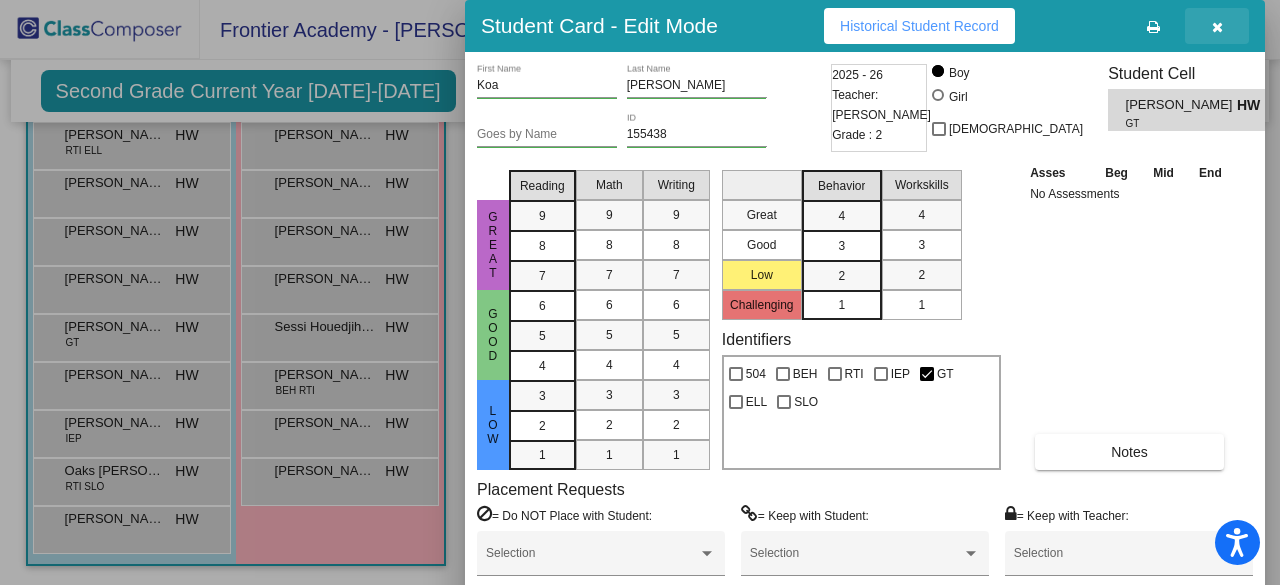 click at bounding box center (1217, 26) 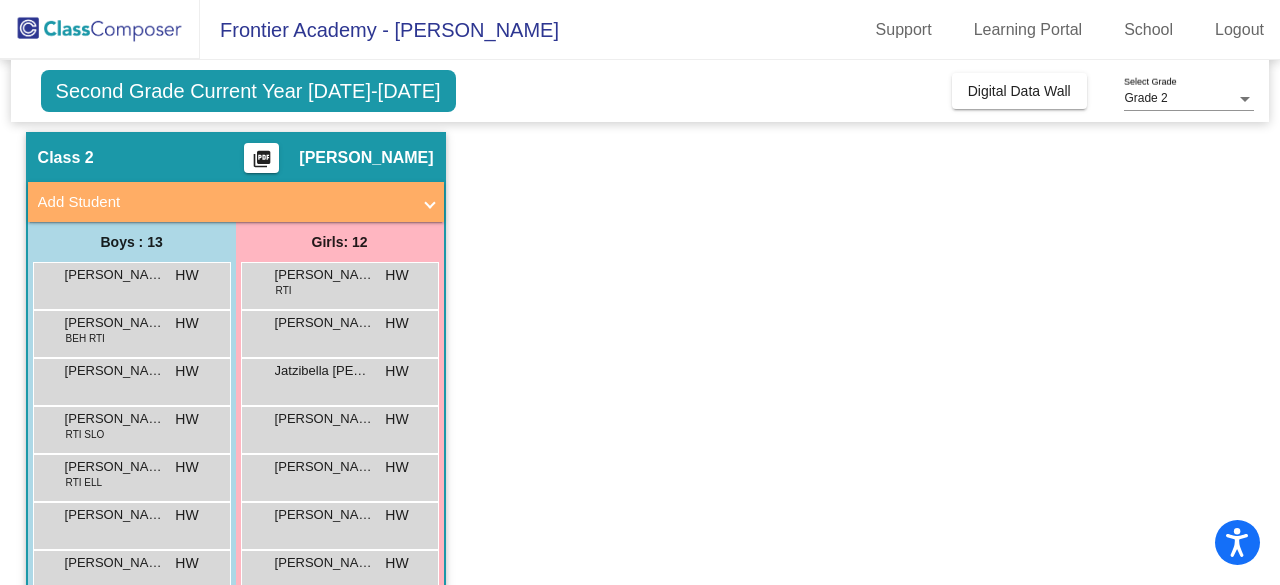 scroll, scrollTop: 0, scrollLeft: 0, axis: both 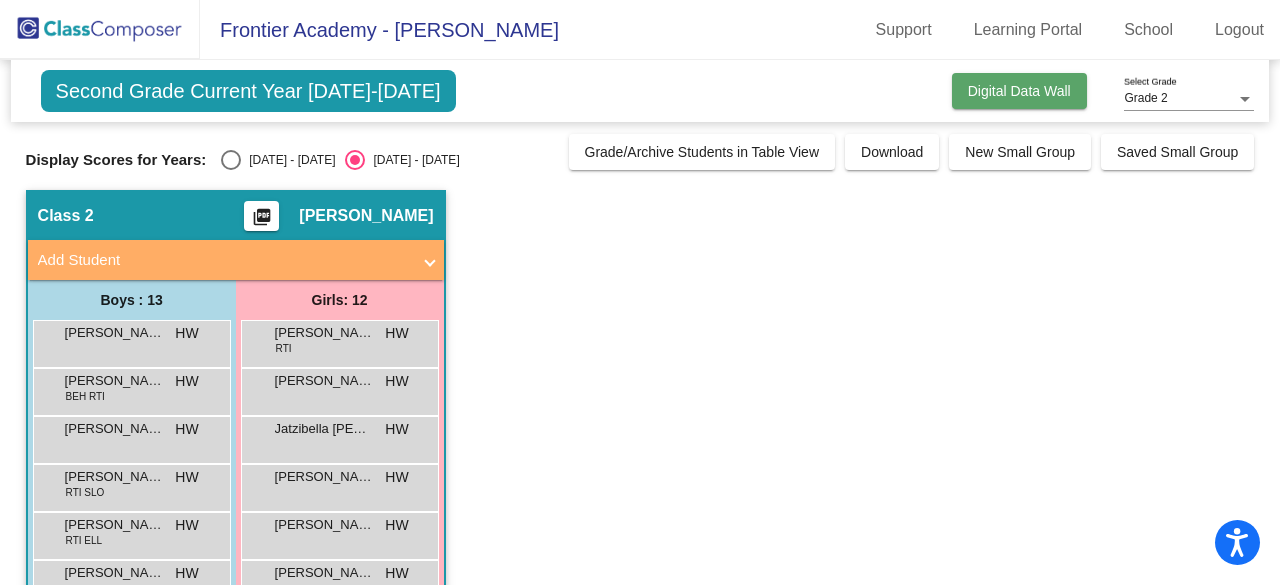 click on "Digital Data Wall" 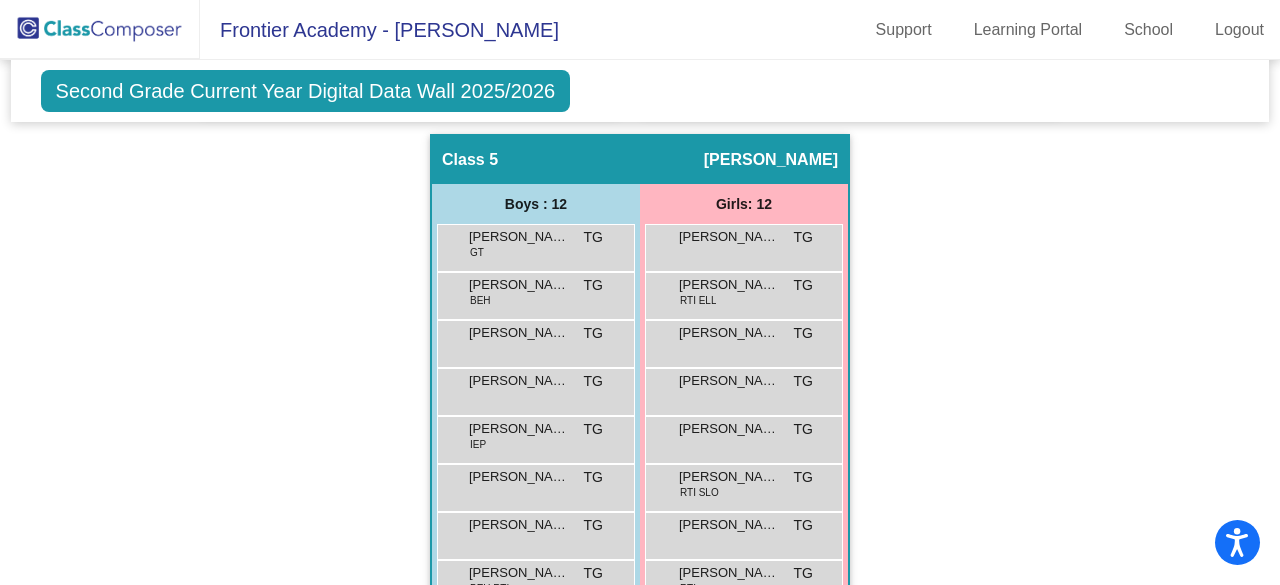 scroll, scrollTop: 2186, scrollLeft: 0, axis: vertical 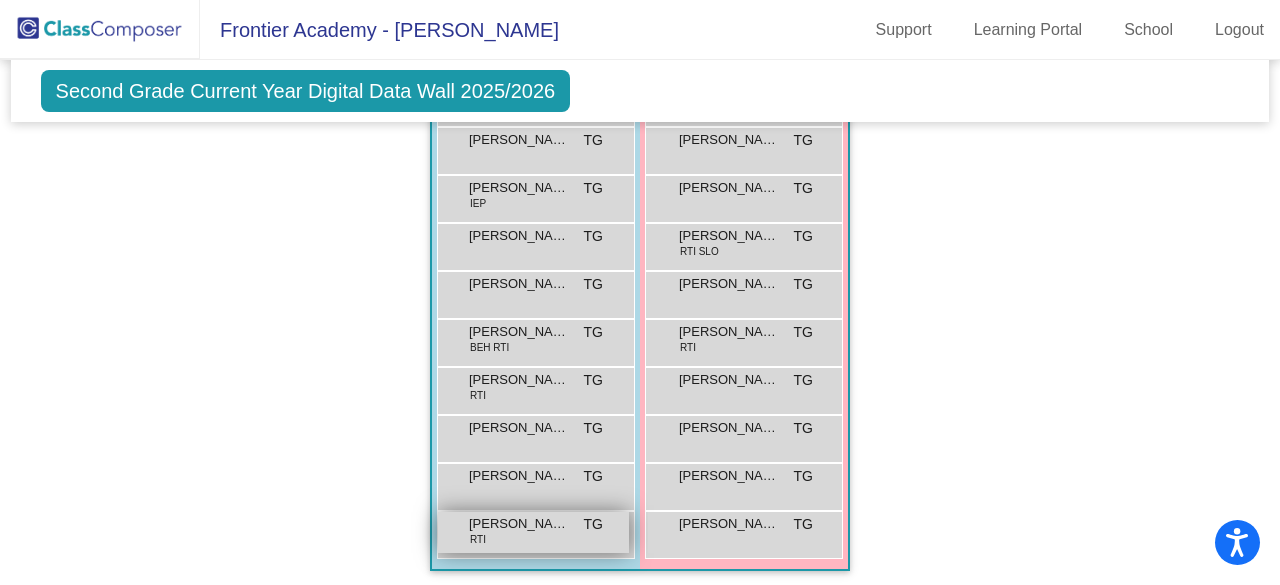 click on "Weston Trahan RTI TG lock do_not_disturb_alt" at bounding box center (533, 532) 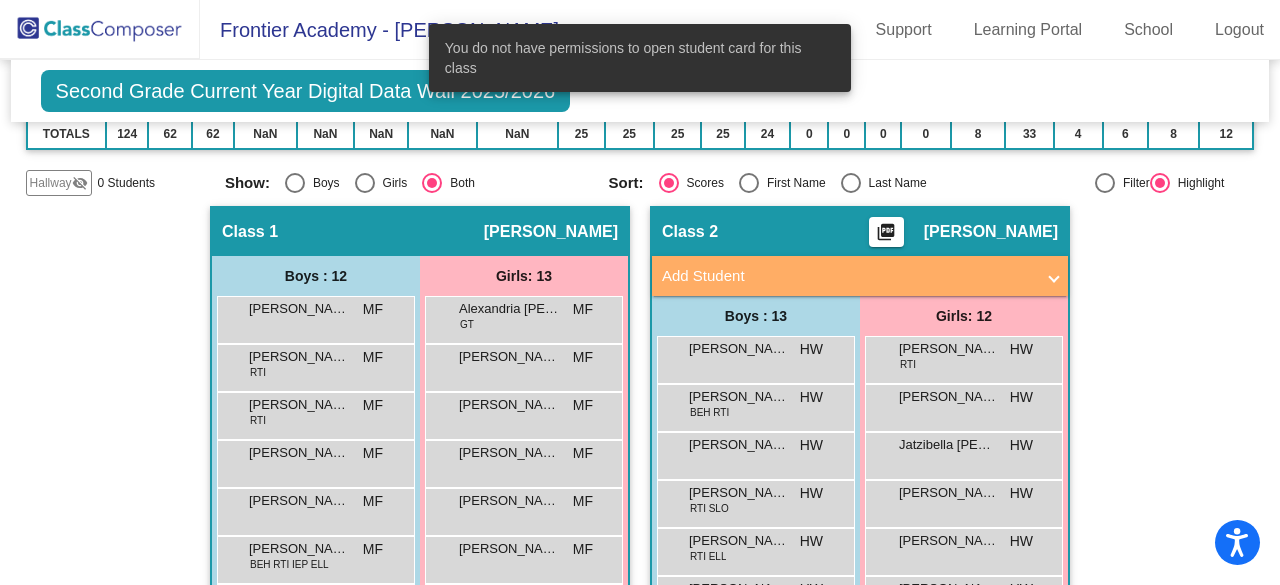scroll, scrollTop: 0, scrollLeft: 0, axis: both 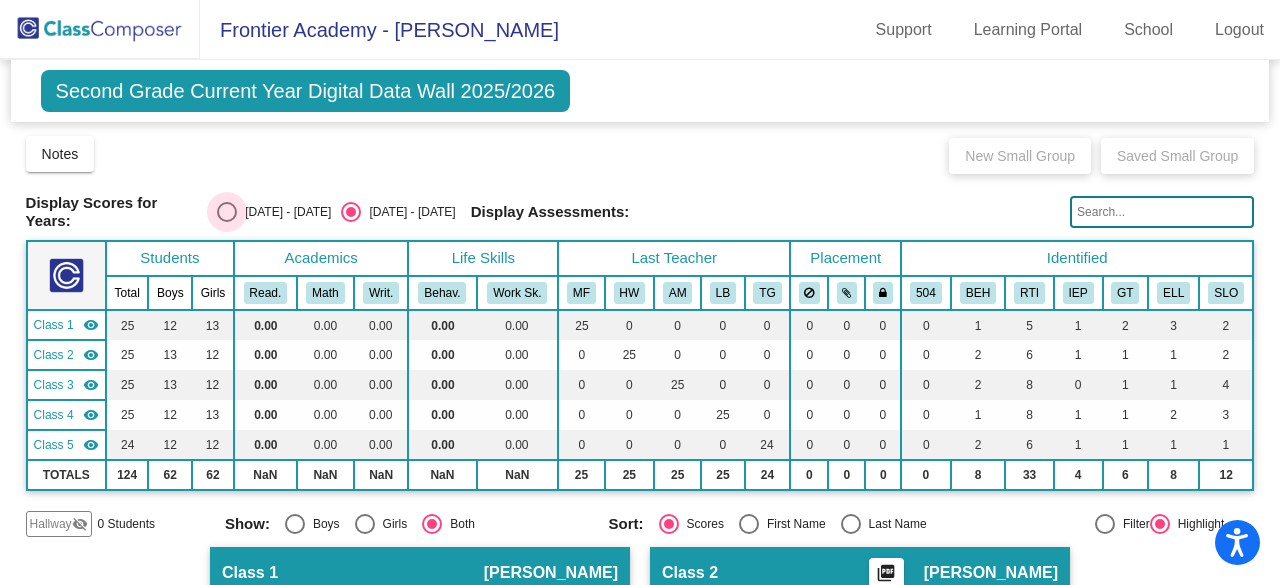 click at bounding box center [227, 212] 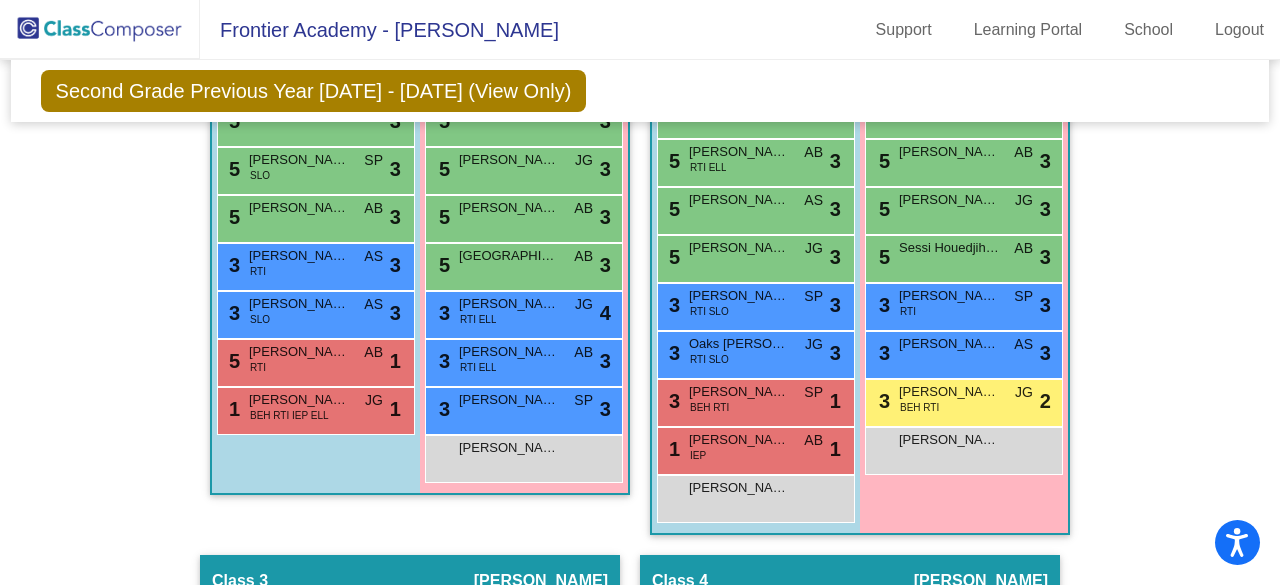 scroll, scrollTop: 772, scrollLeft: 0, axis: vertical 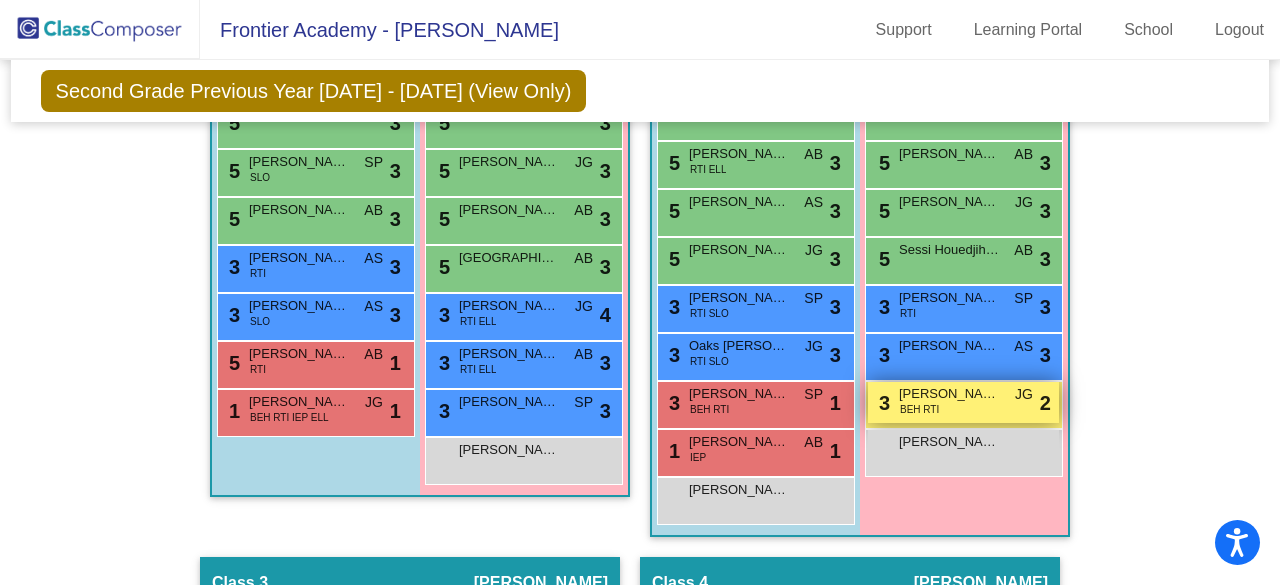 click on "BEH RTI" at bounding box center (919, 409) 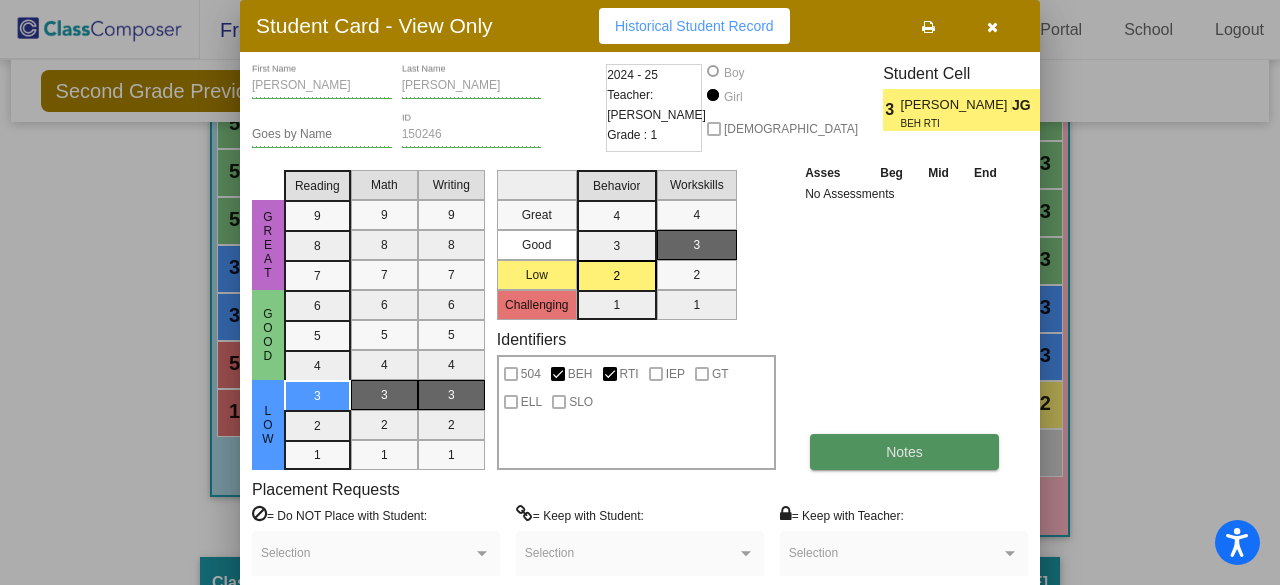 click on "Notes" at bounding box center [904, 452] 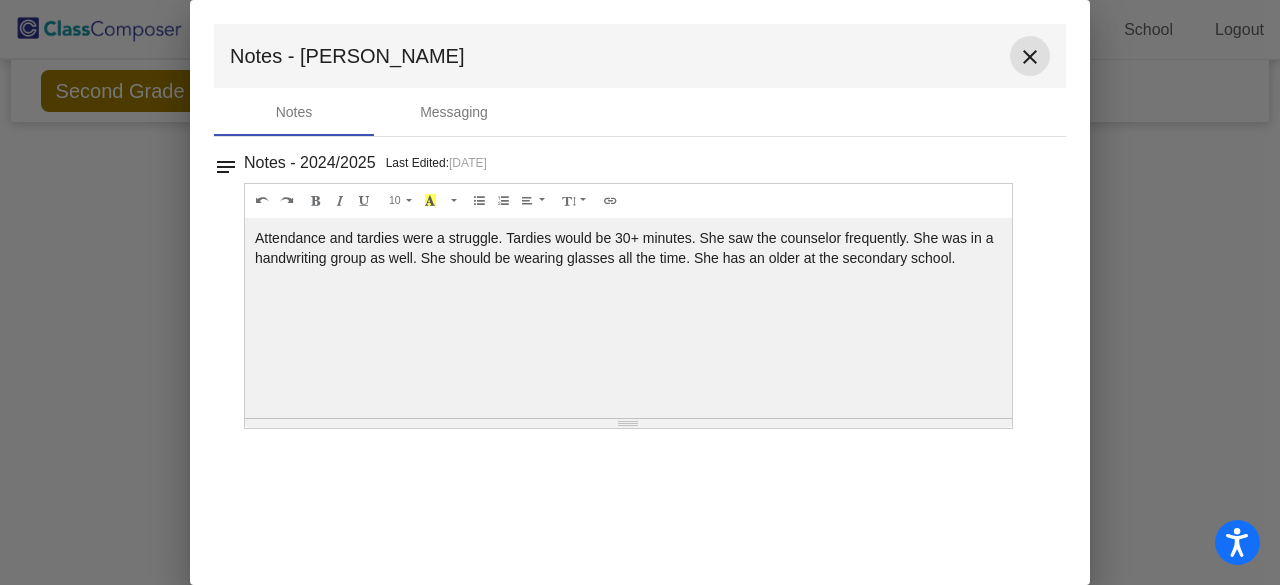 click on "close" at bounding box center [1030, 57] 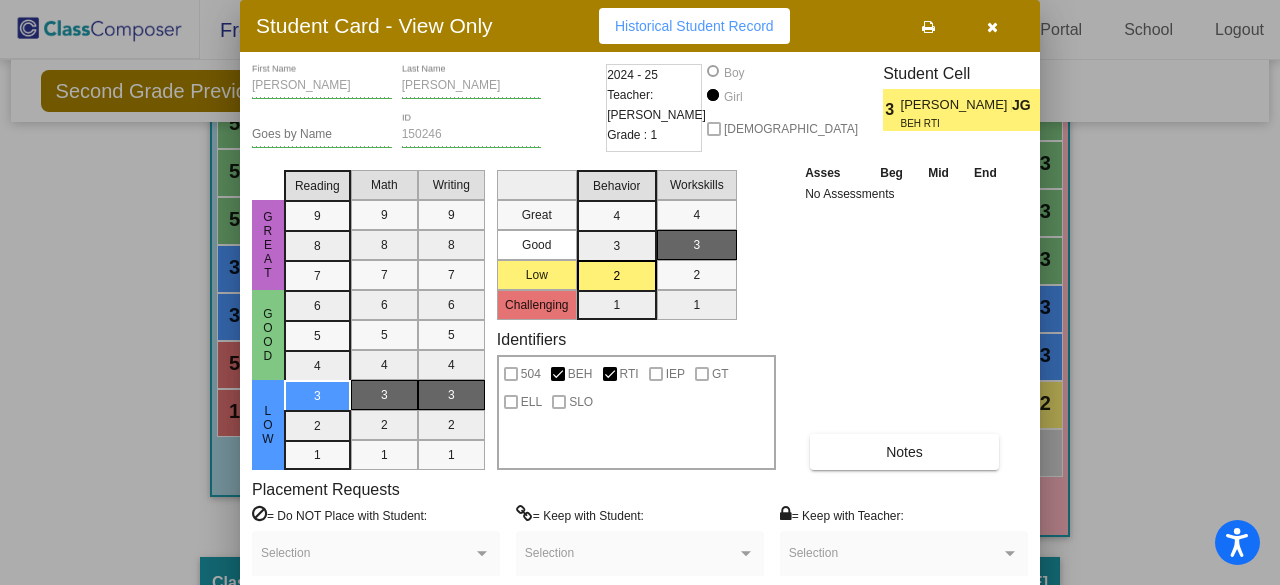 click at bounding box center (992, 26) 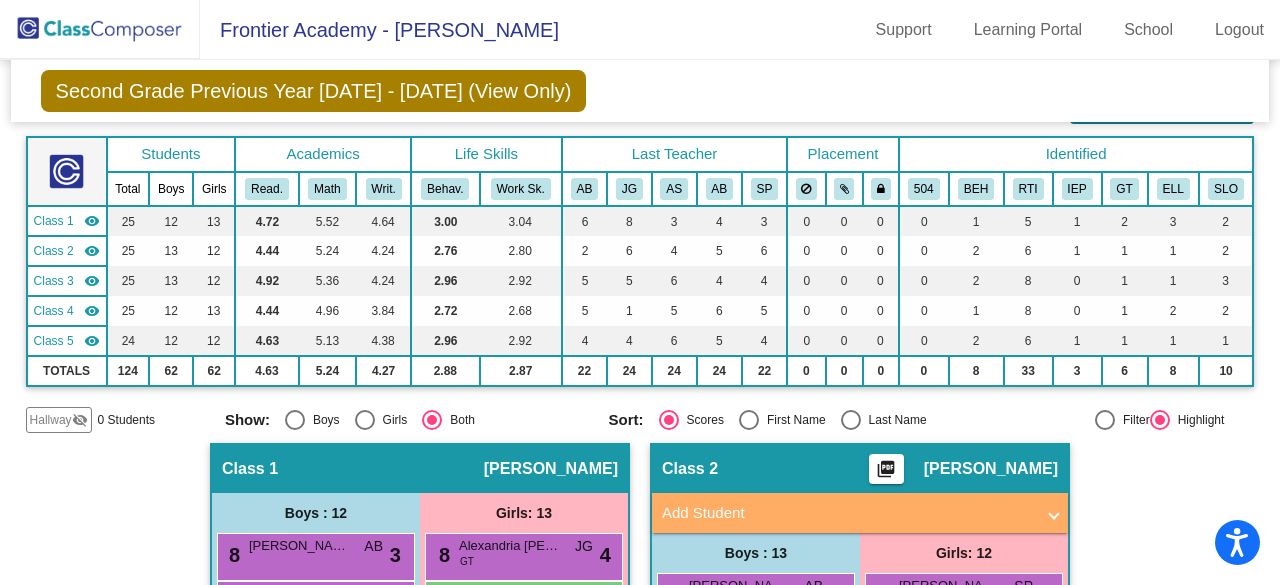 scroll, scrollTop: 0, scrollLeft: 0, axis: both 